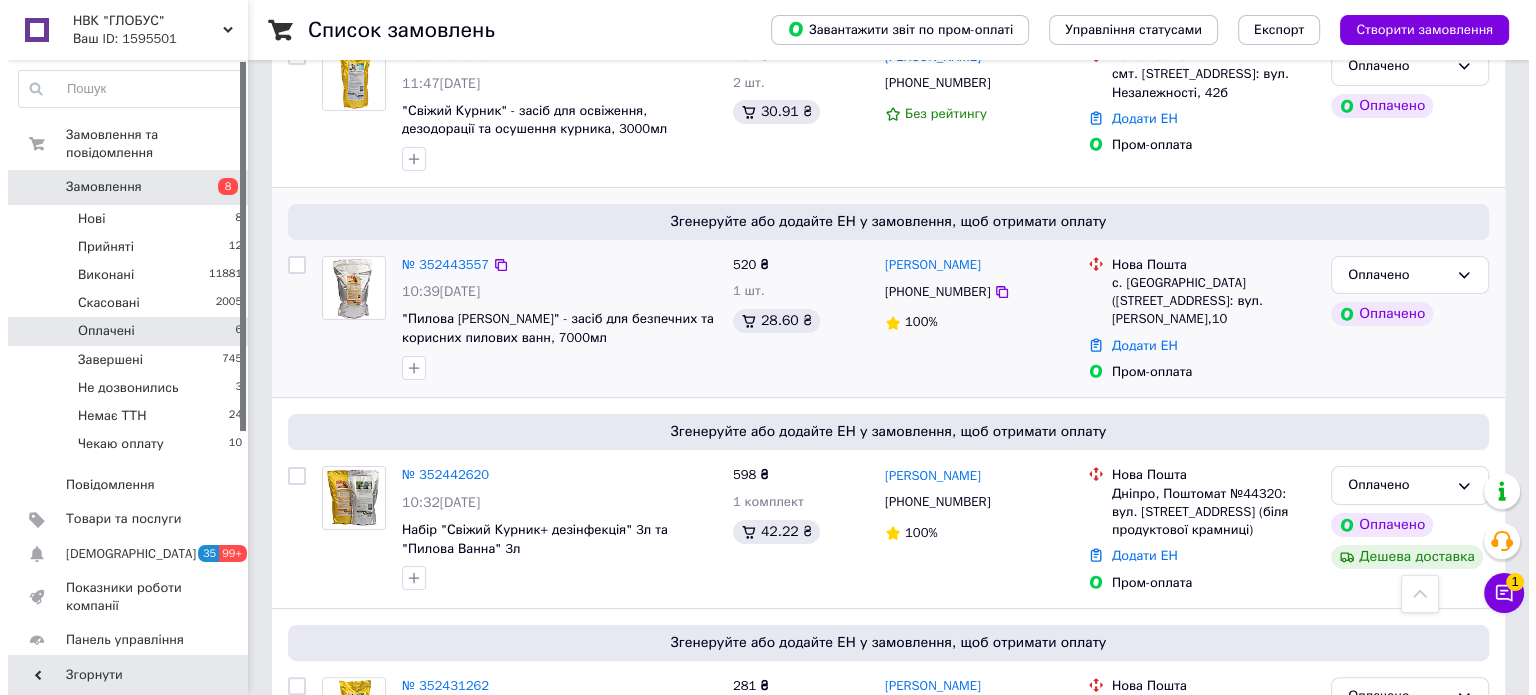 scroll, scrollTop: 0, scrollLeft: 0, axis: both 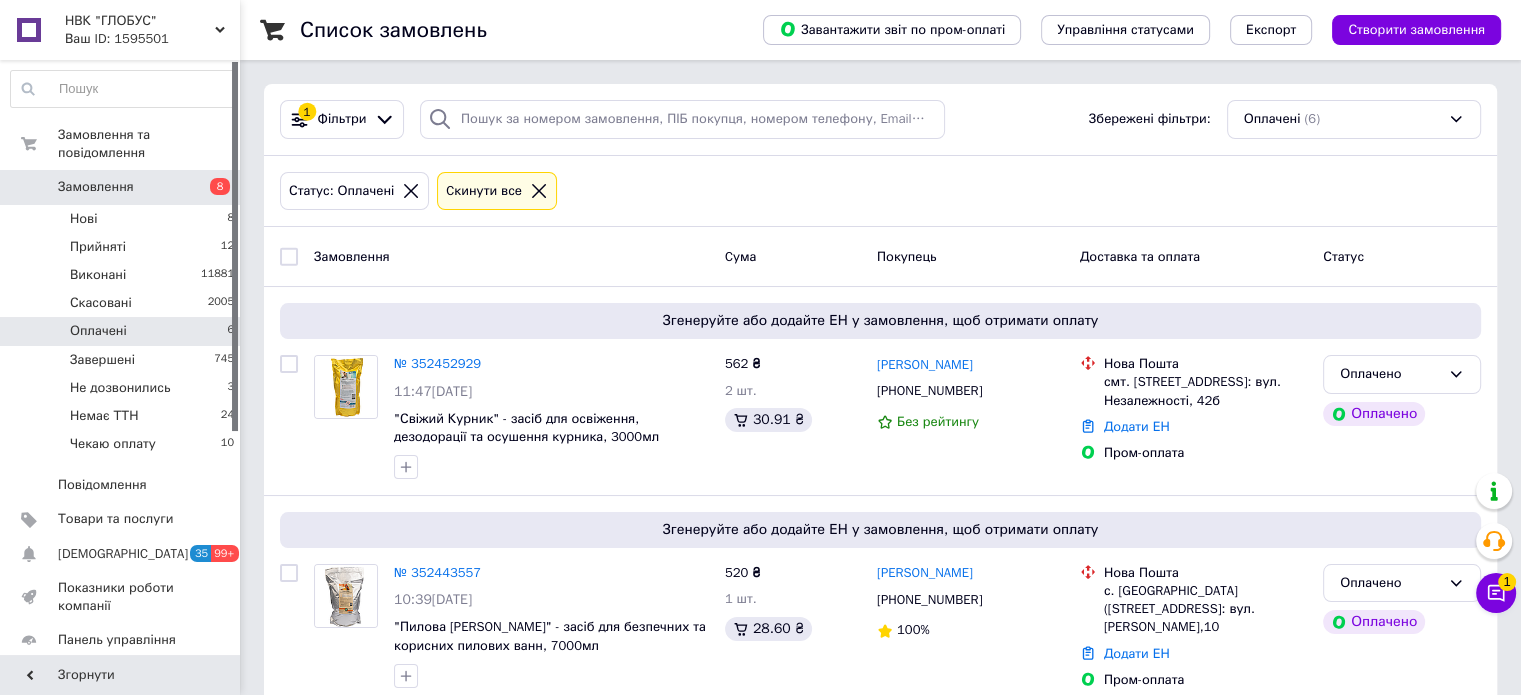 click 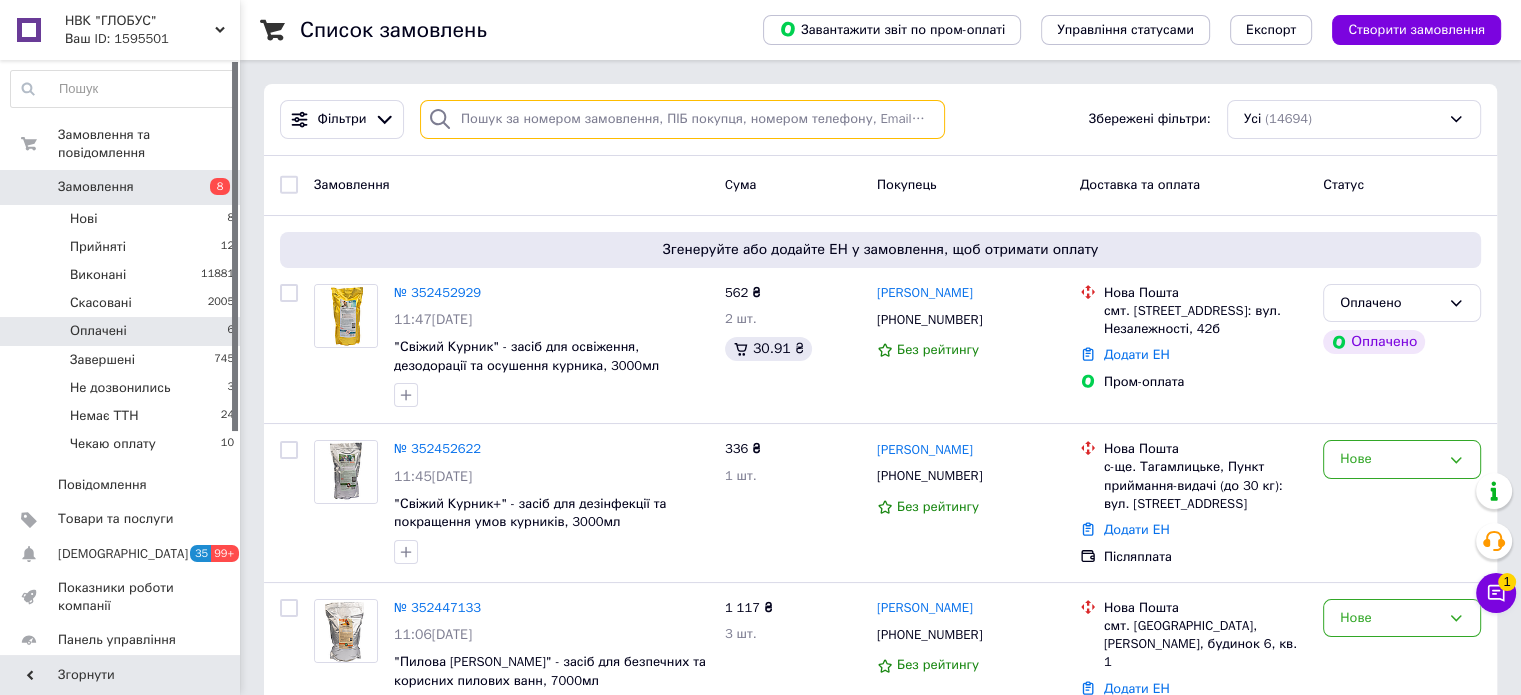 click at bounding box center [682, 119] 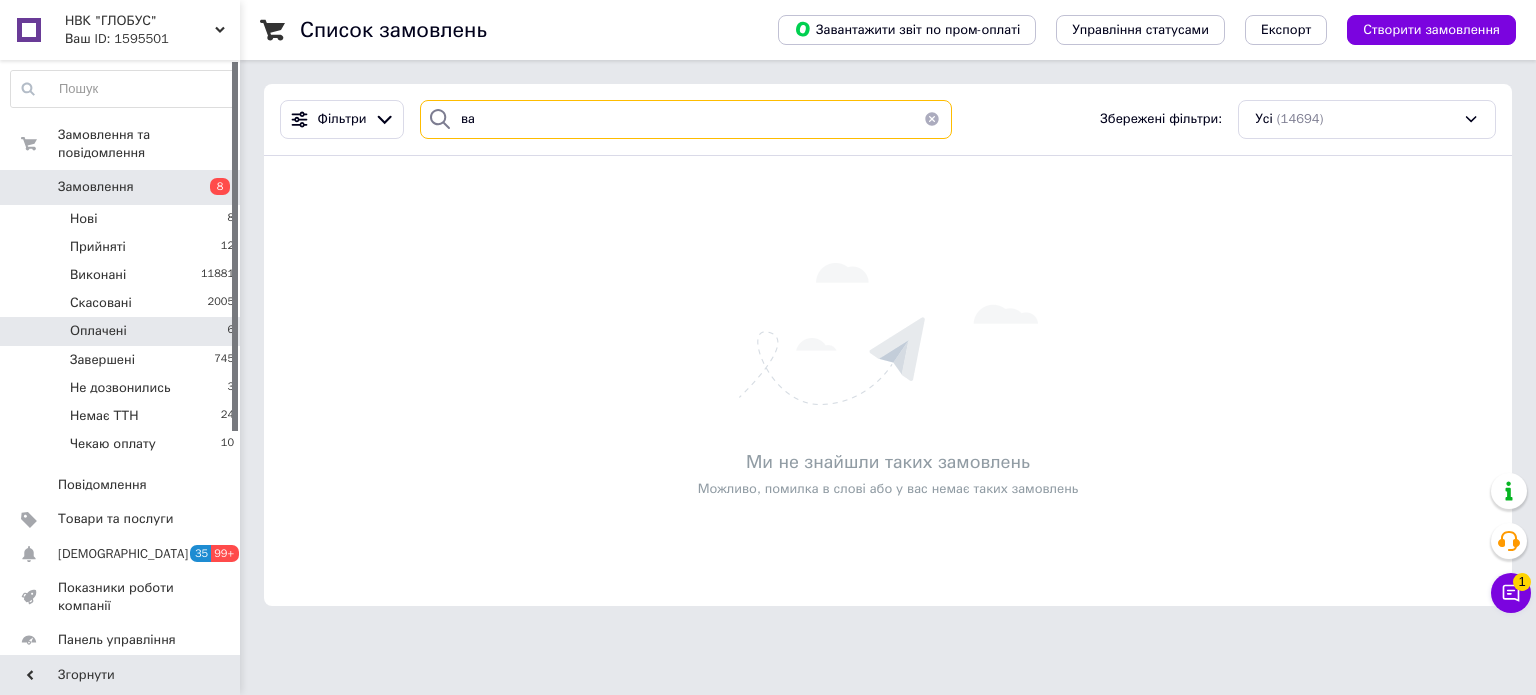 type on "в" 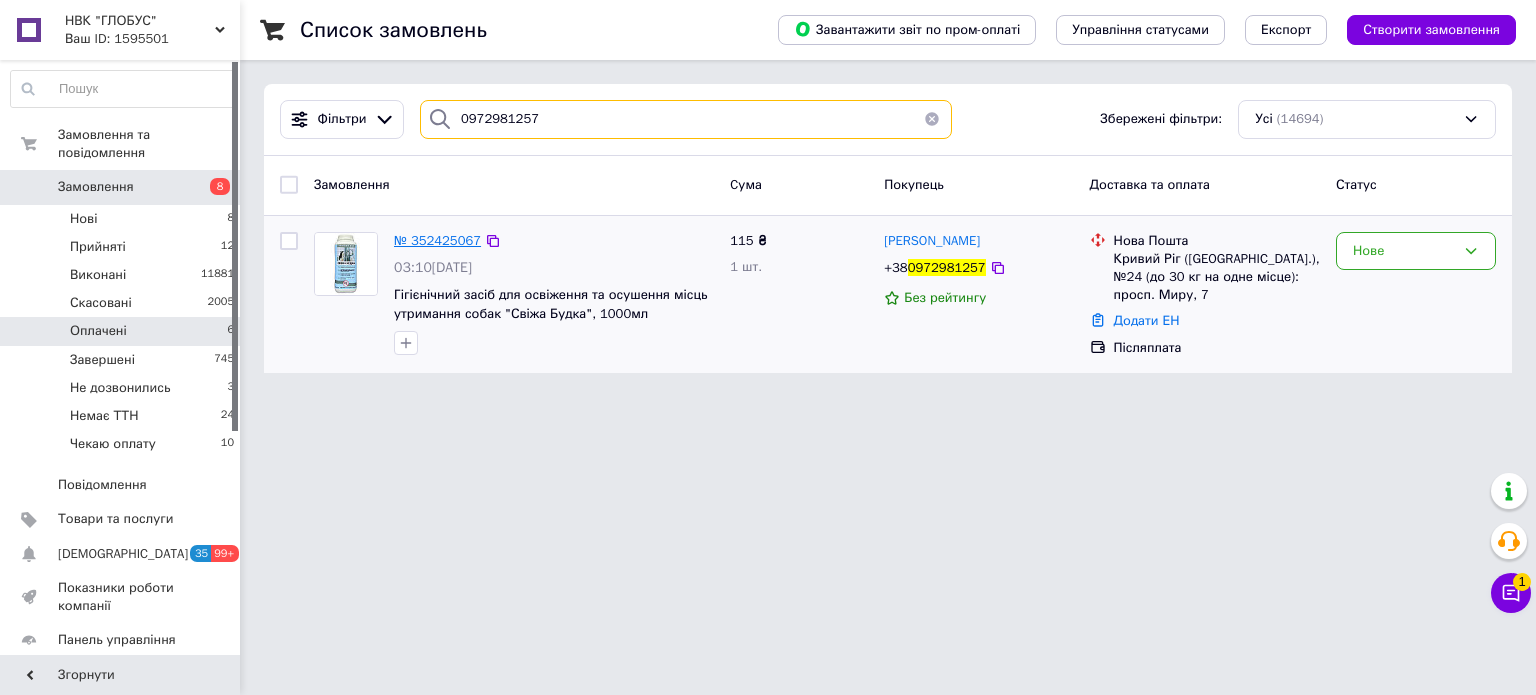 type on "0972981257" 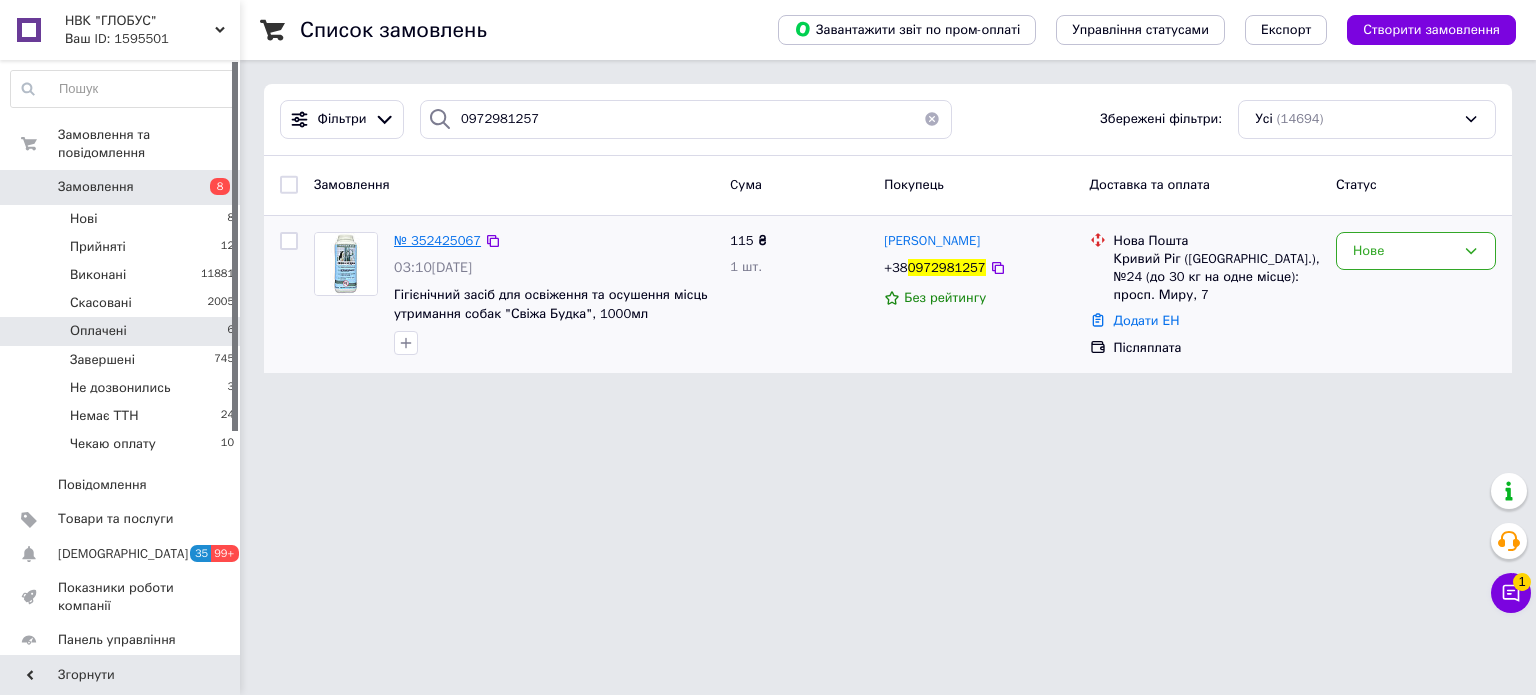 click on "№ 352425067" at bounding box center (437, 240) 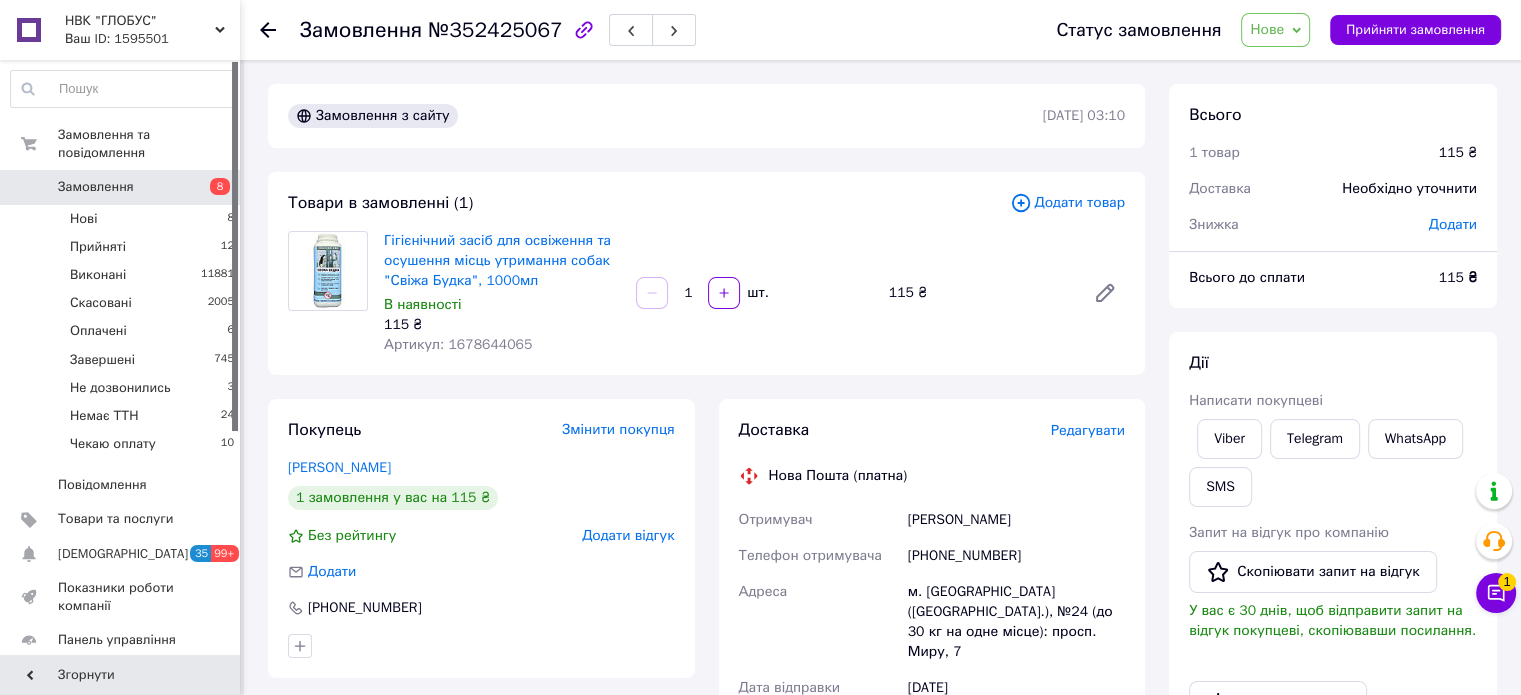 click on "Додати товар" at bounding box center [1067, 203] 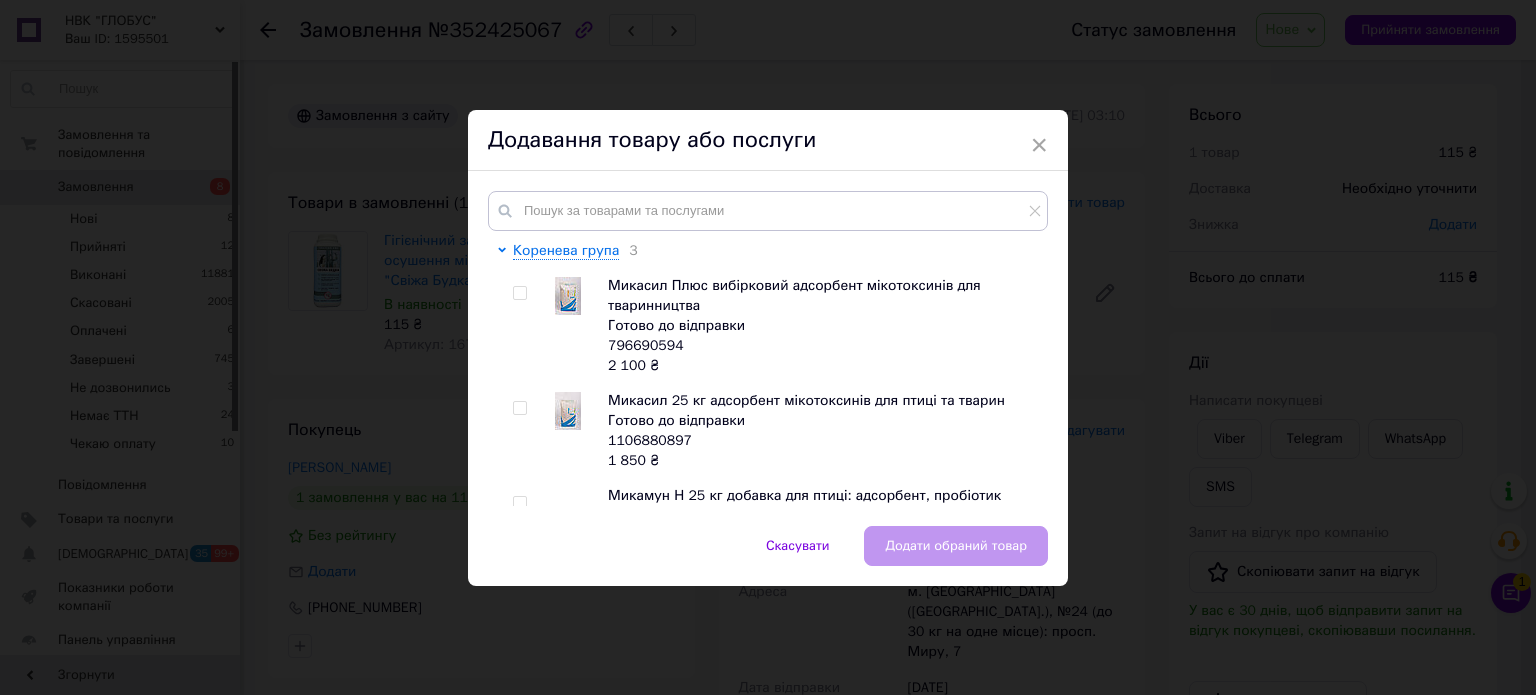 scroll, scrollTop: 100, scrollLeft: 0, axis: vertical 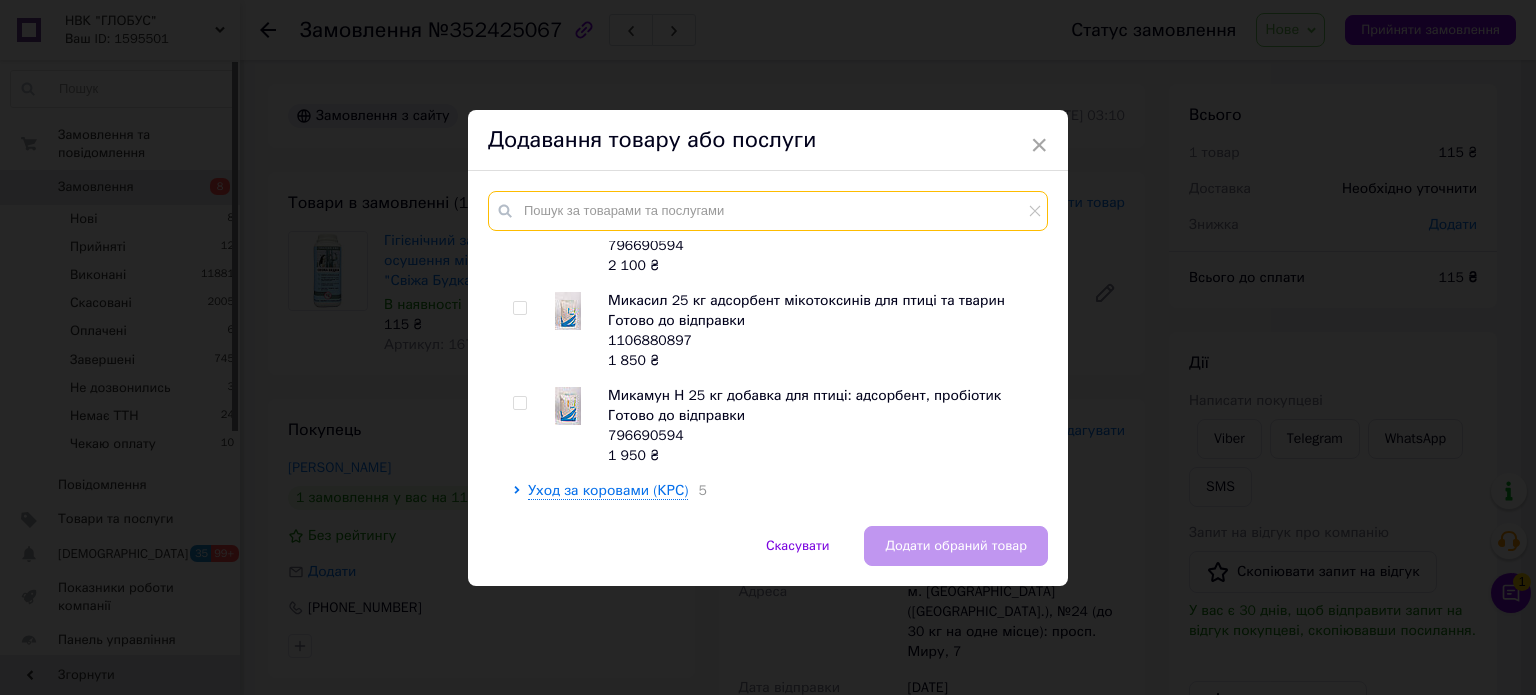 click at bounding box center [768, 211] 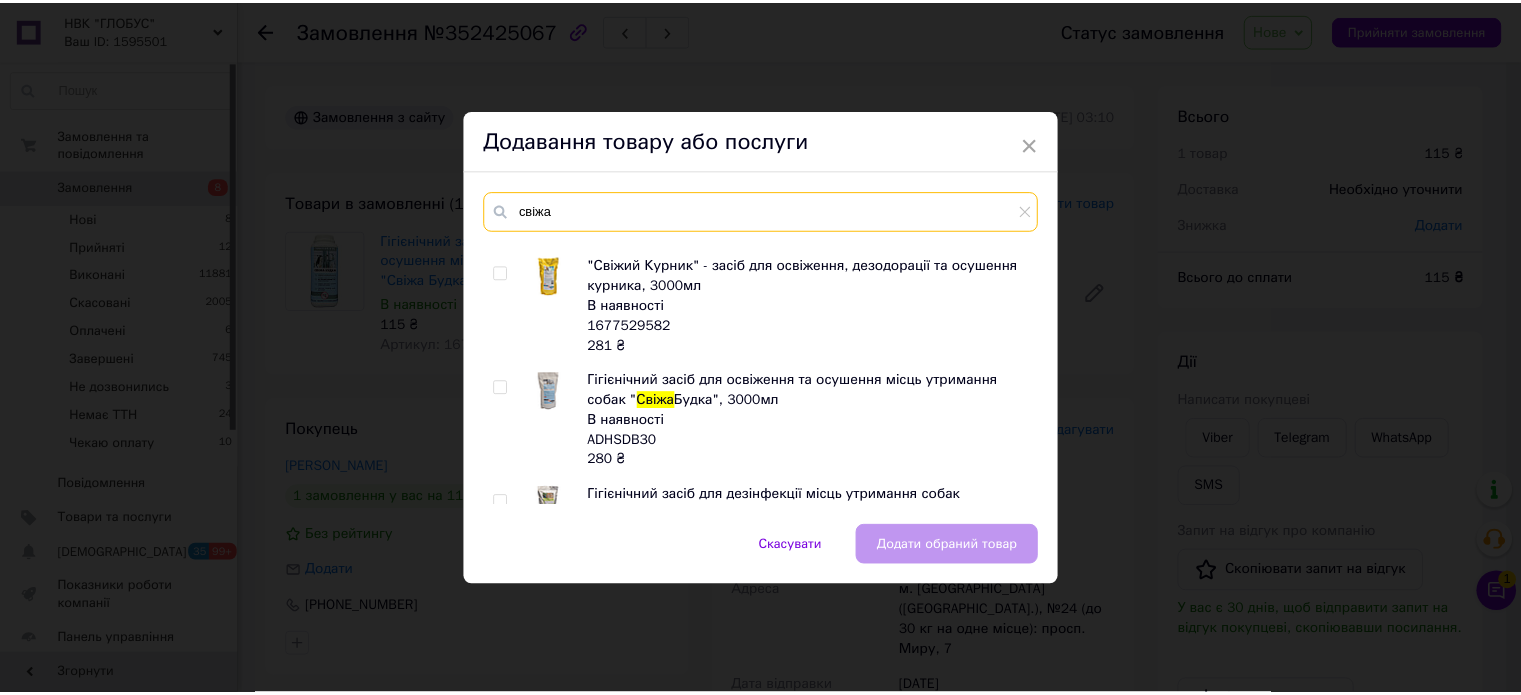 scroll, scrollTop: 200, scrollLeft: 0, axis: vertical 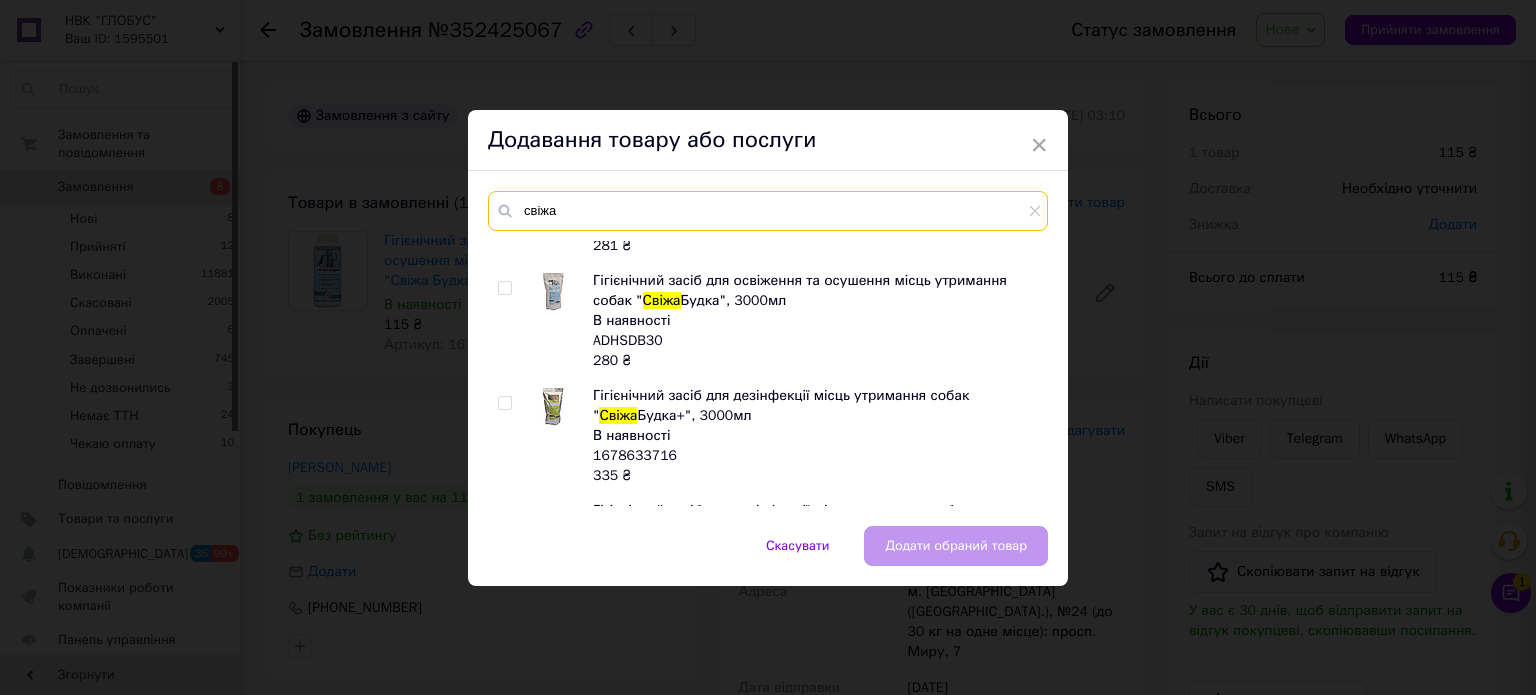 type on "свіжа" 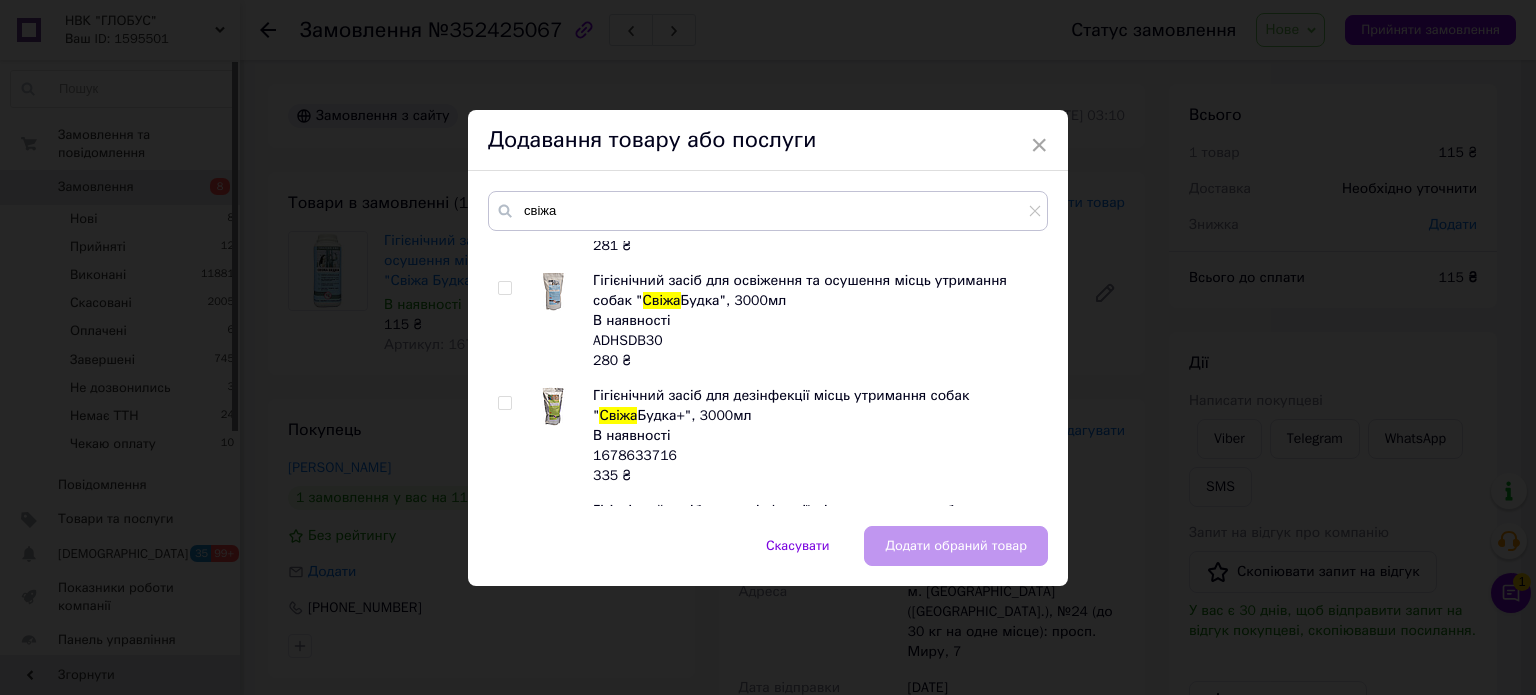 click on "Гігієнічний засіб  для дезінфекції місць утримання собак "" at bounding box center (781, 405) 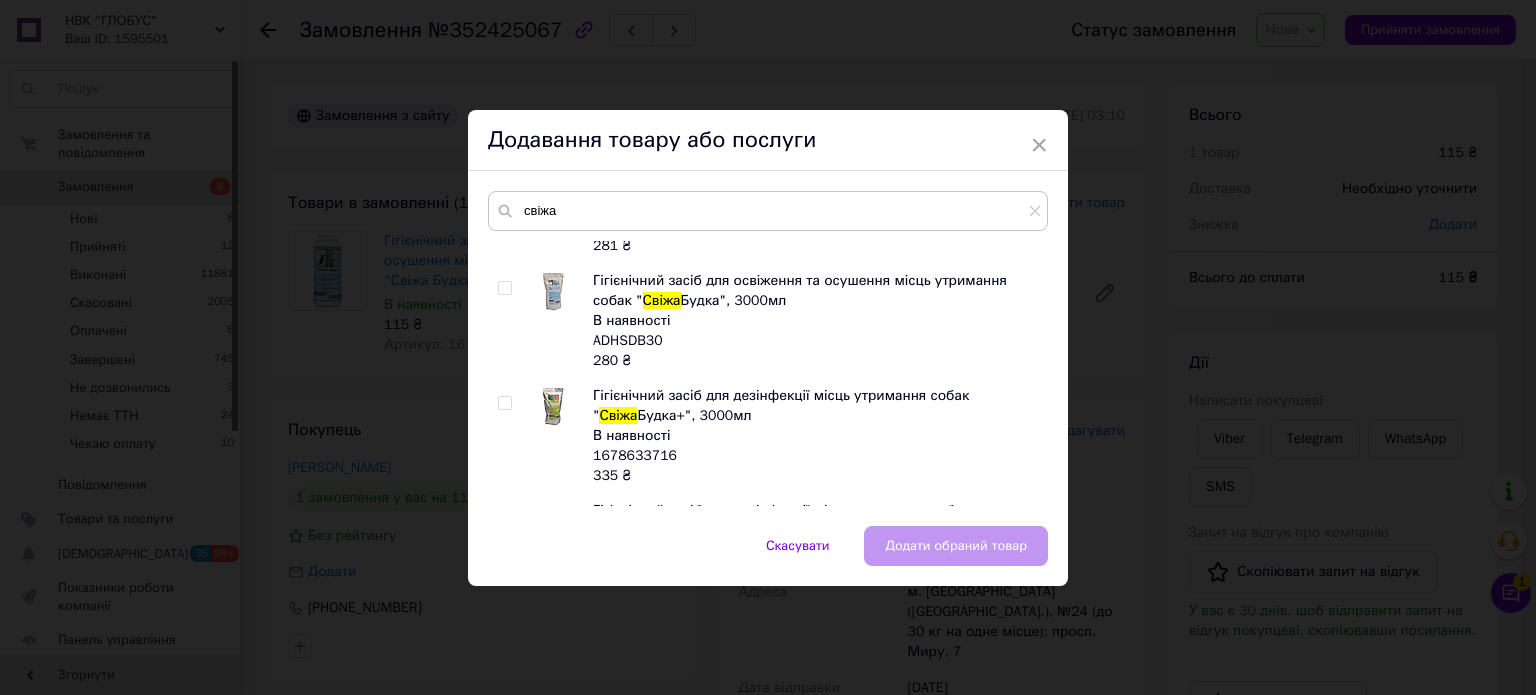 click at bounding box center [504, 403] 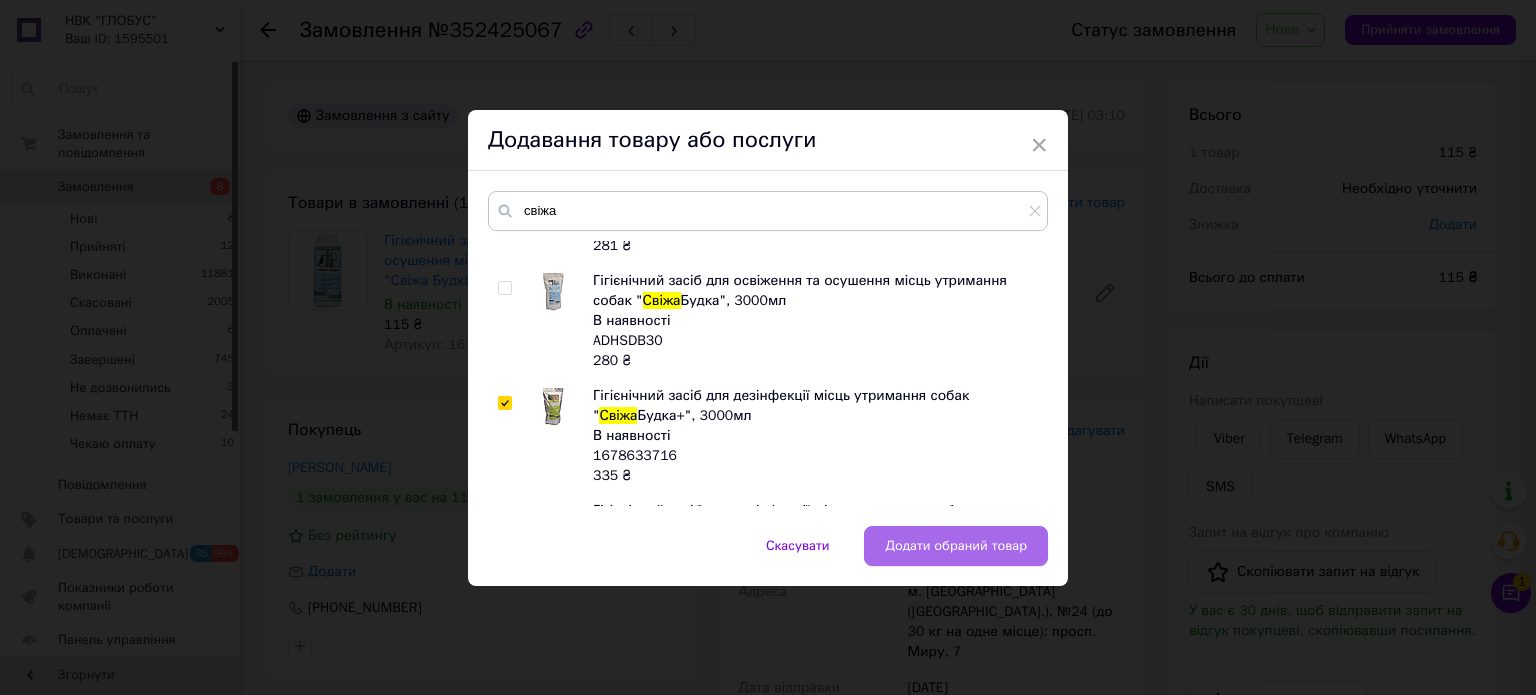 click on "Додати обраний товар" at bounding box center [956, 546] 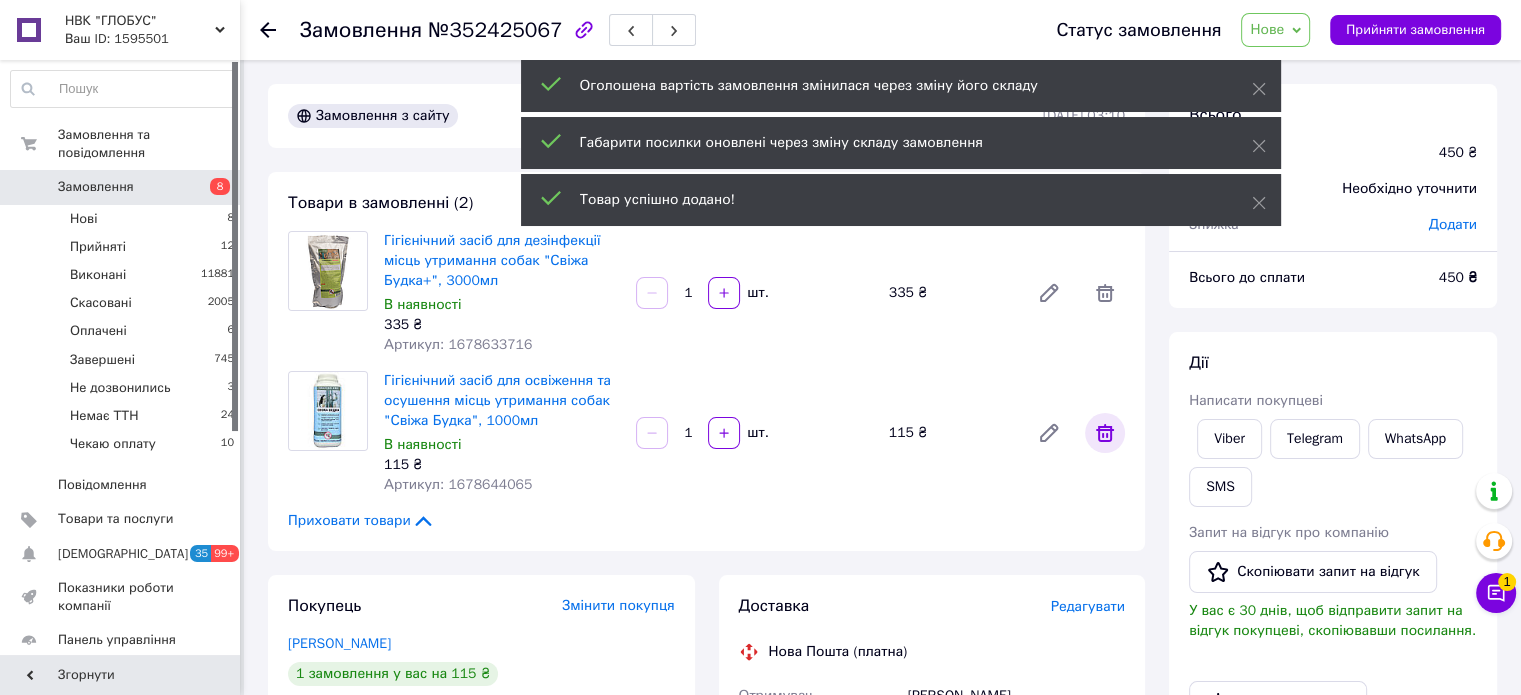 click 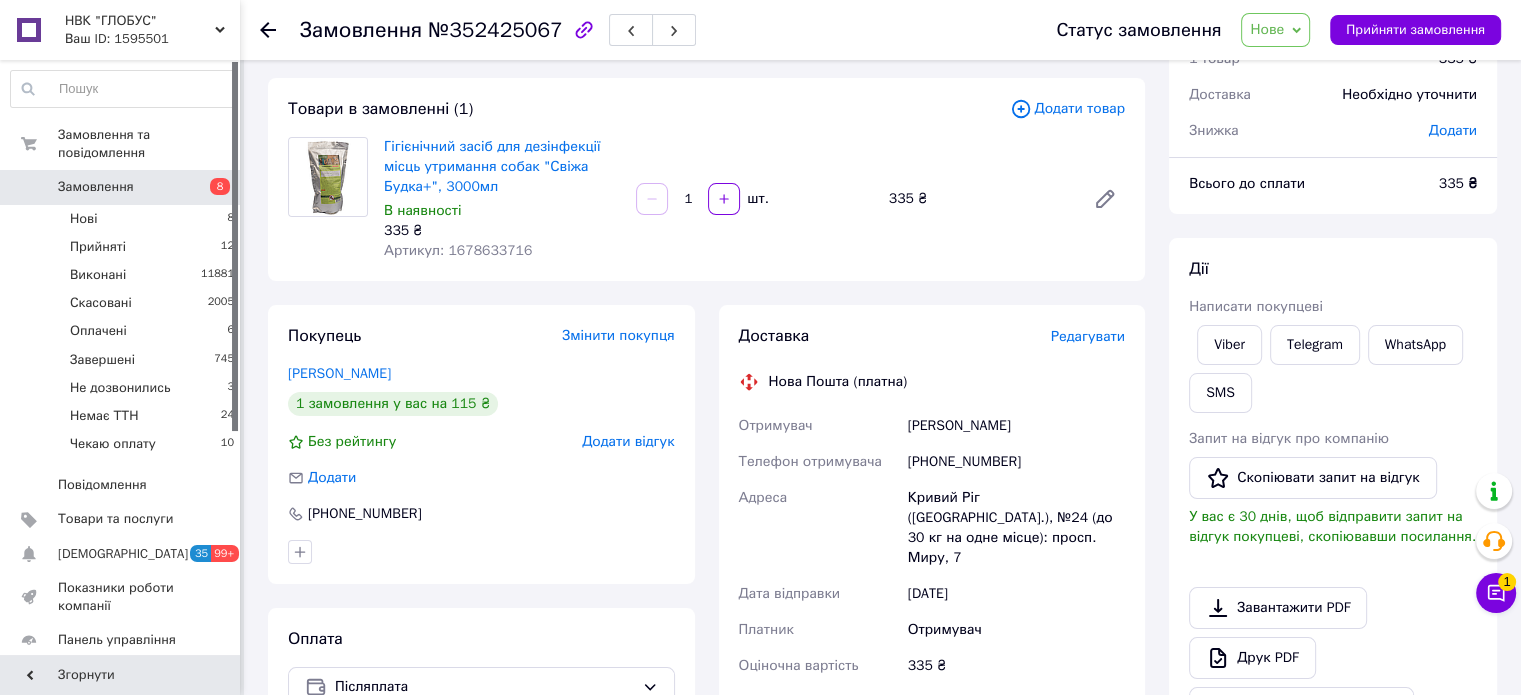 scroll, scrollTop: 200, scrollLeft: 0, axis: vertical 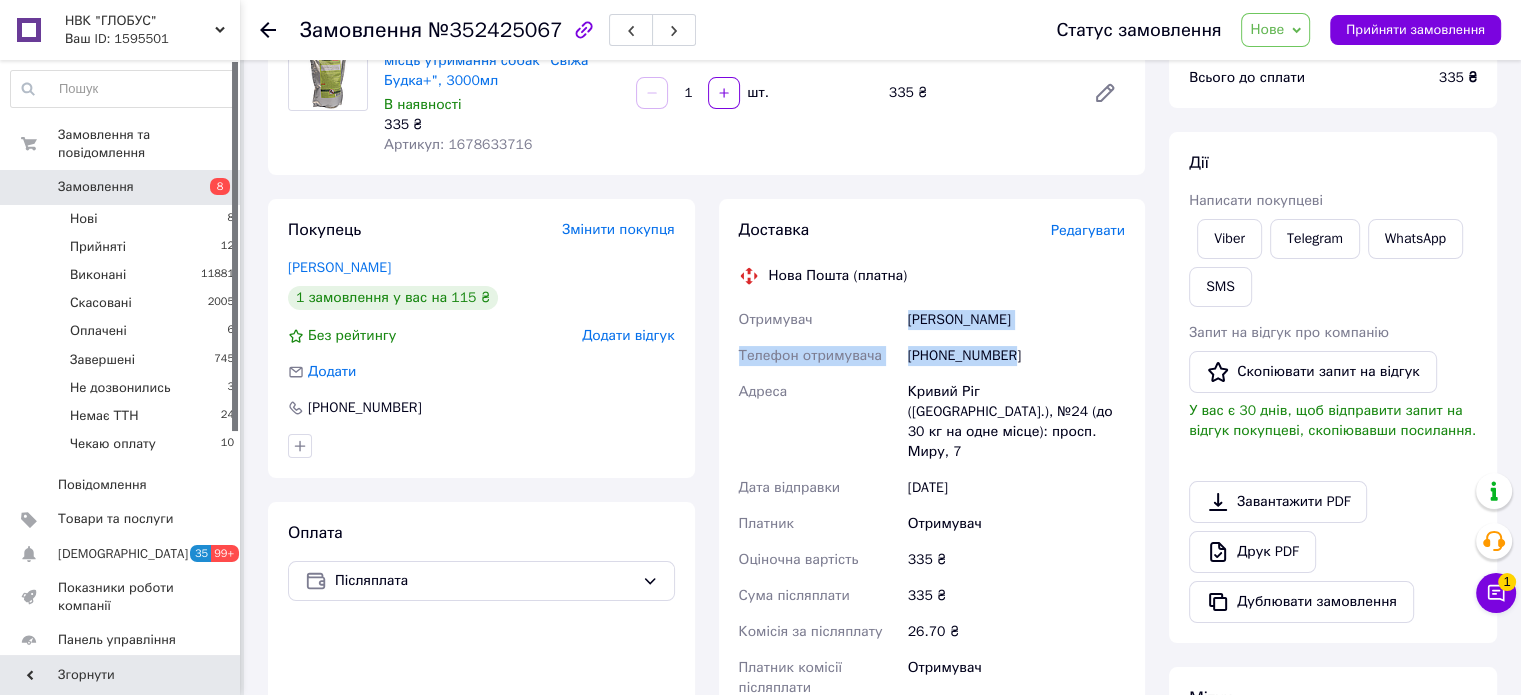 drag, startPoint x: 907, startPoint y: 321, endPoint x: 1016, endPoint y: 334, distance: 109.77249 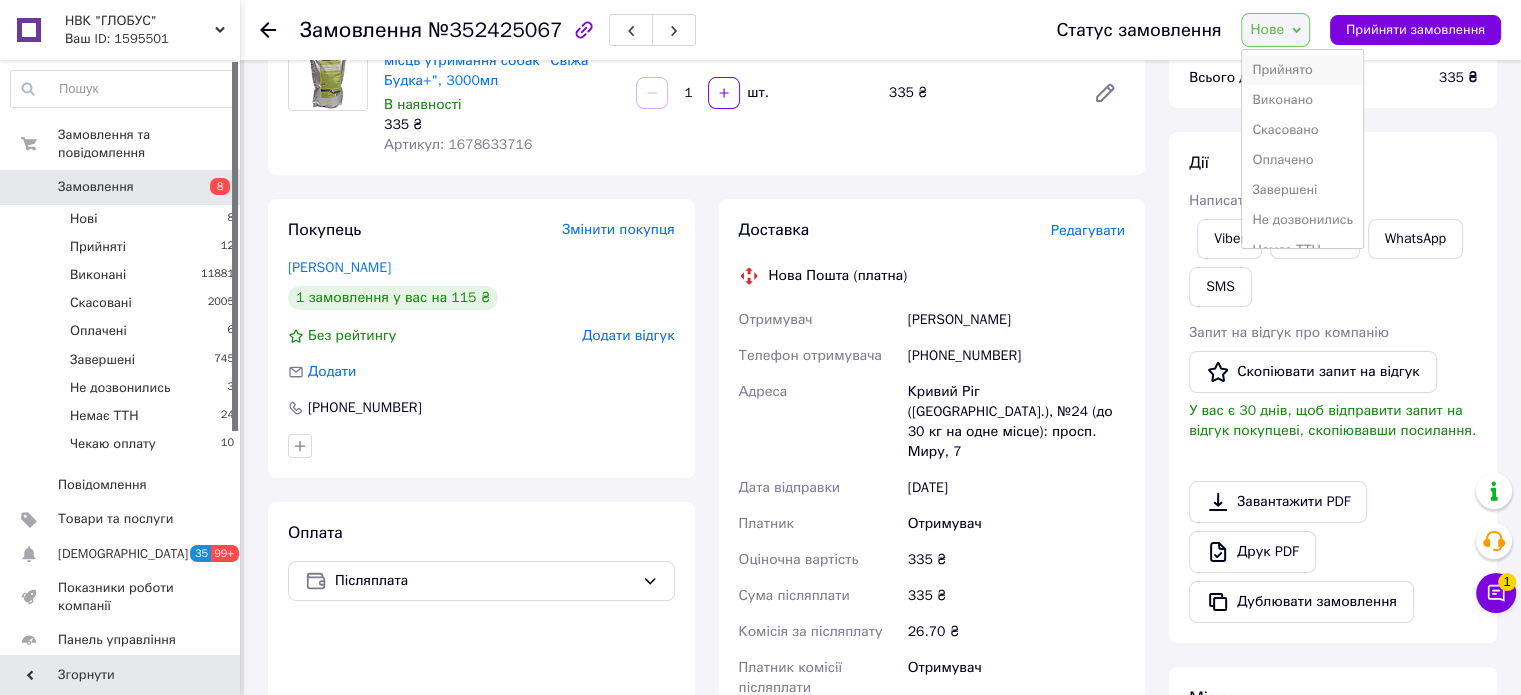 click on "Прийнято" at bounding box center [1302, 70] 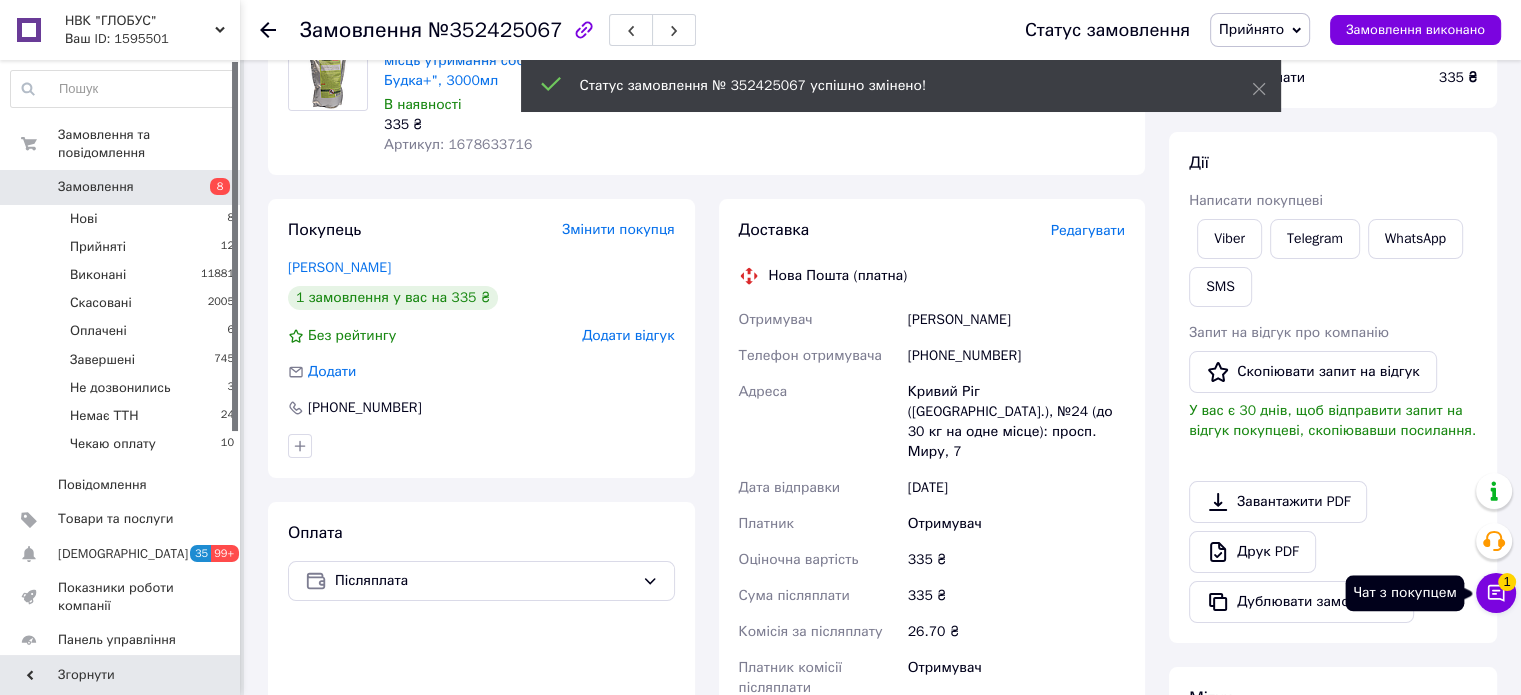 click on "Чат з покупцем 1" at bounding box center [1496, 593] 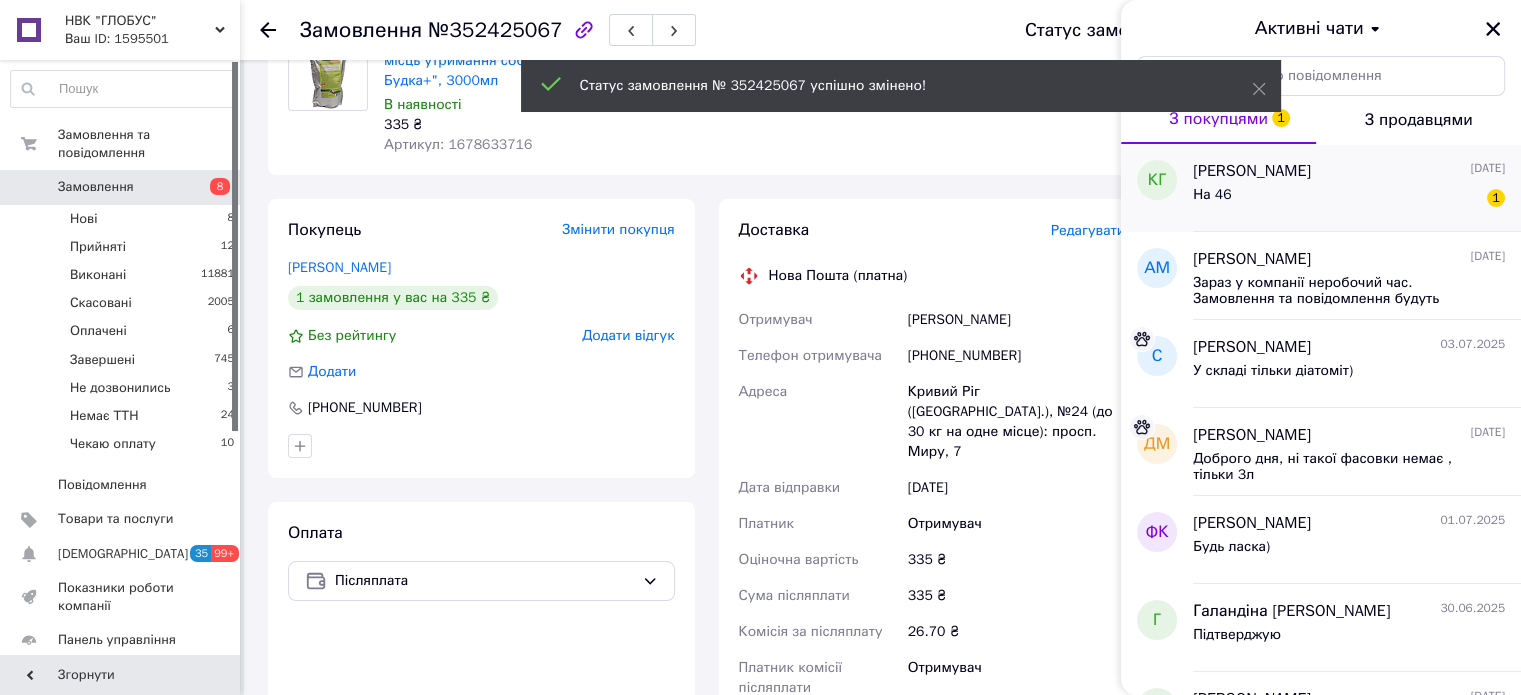 click on "На 46 1" at bounding box center (1349, 199) 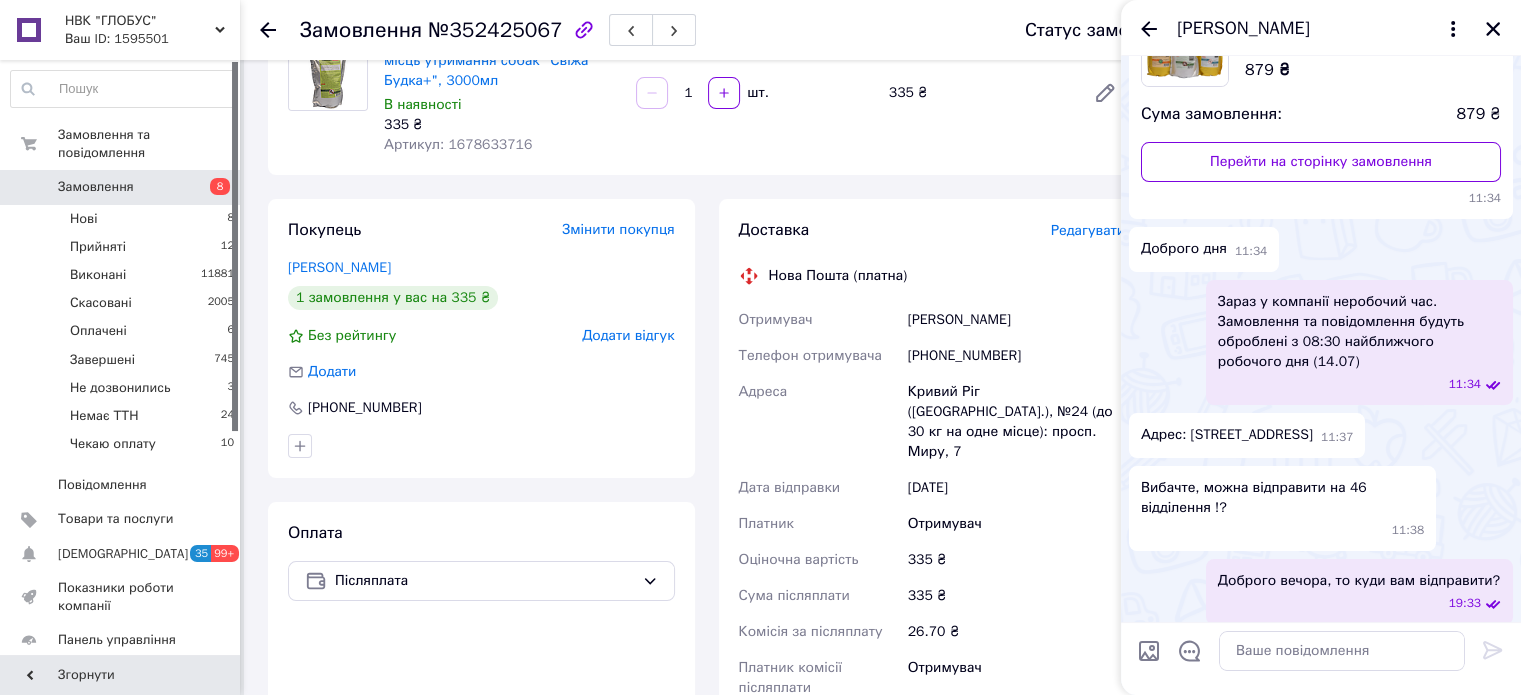 scroll, scrollTop: 76, scrollLeft: 0, axis: vertical 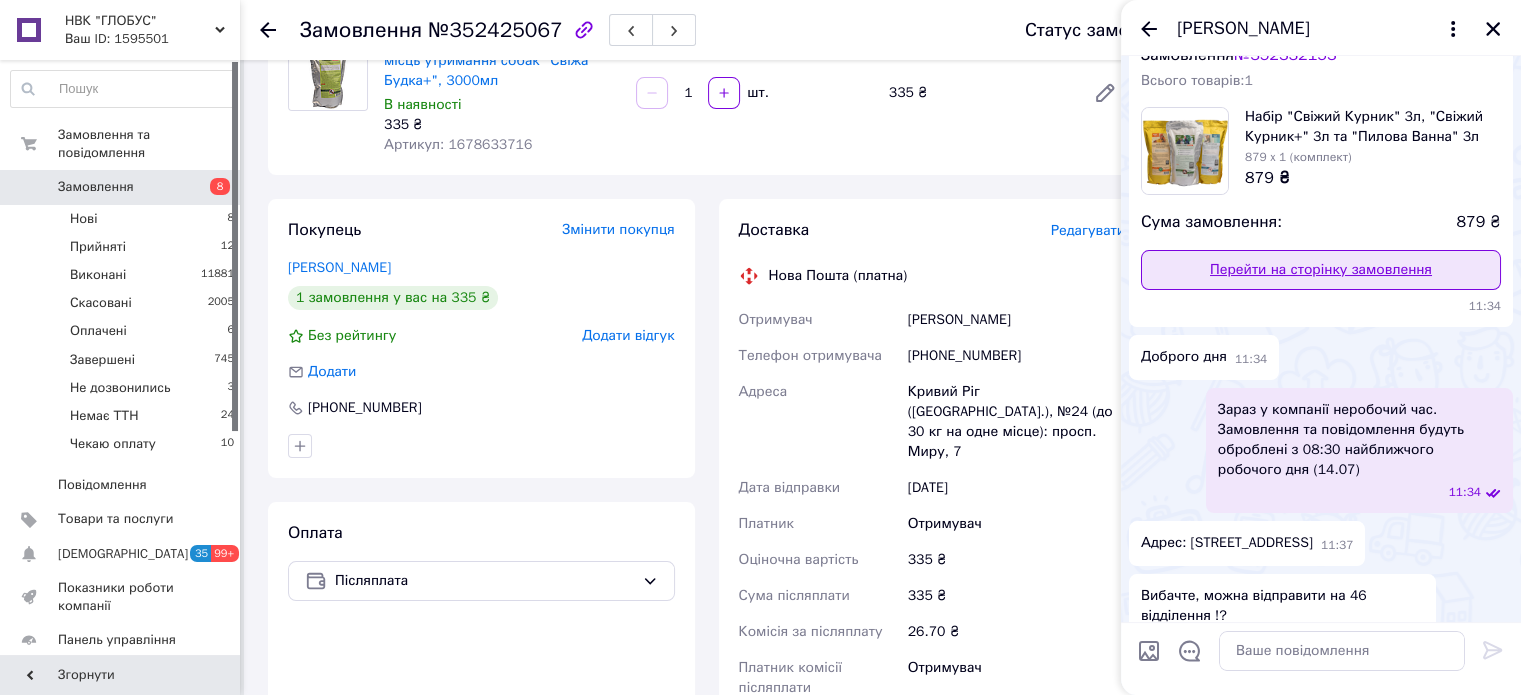 click on "Перейти на сторінку замовлення" at bounding box center [1321, 270] 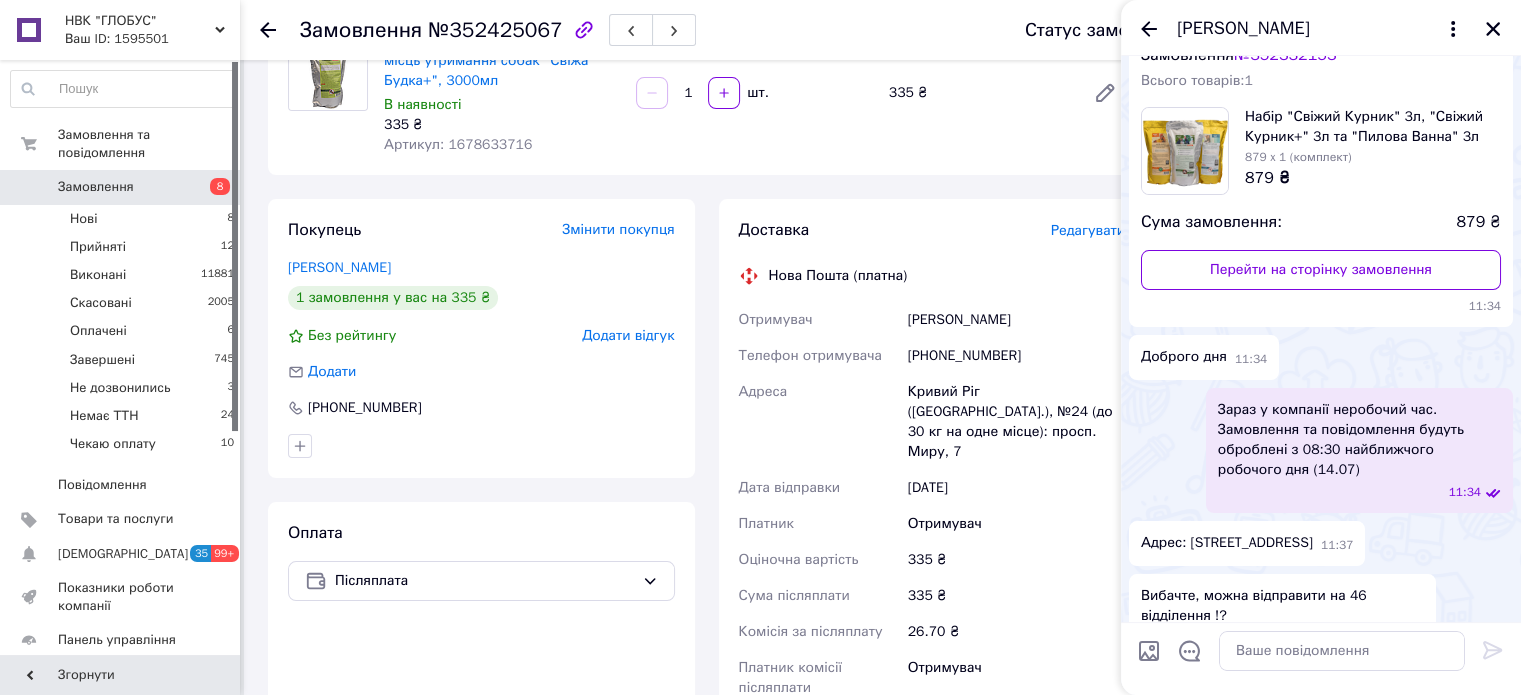 drag, startPoint x: 1041, startPoint y: 423, endPoint x: 916, endPoint y: 402, distance: 126.751724 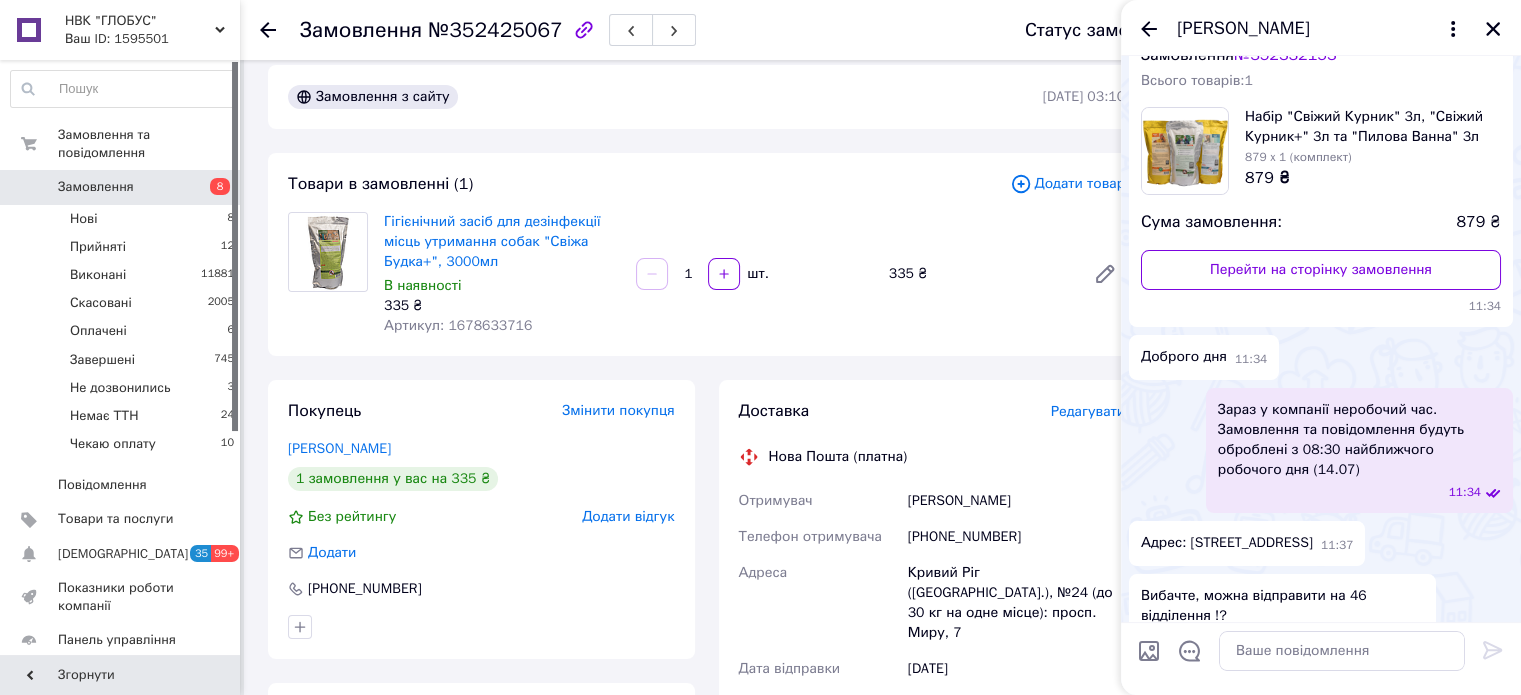 scroll, scrollTop: 0, scrollLeft: 0, axis: both 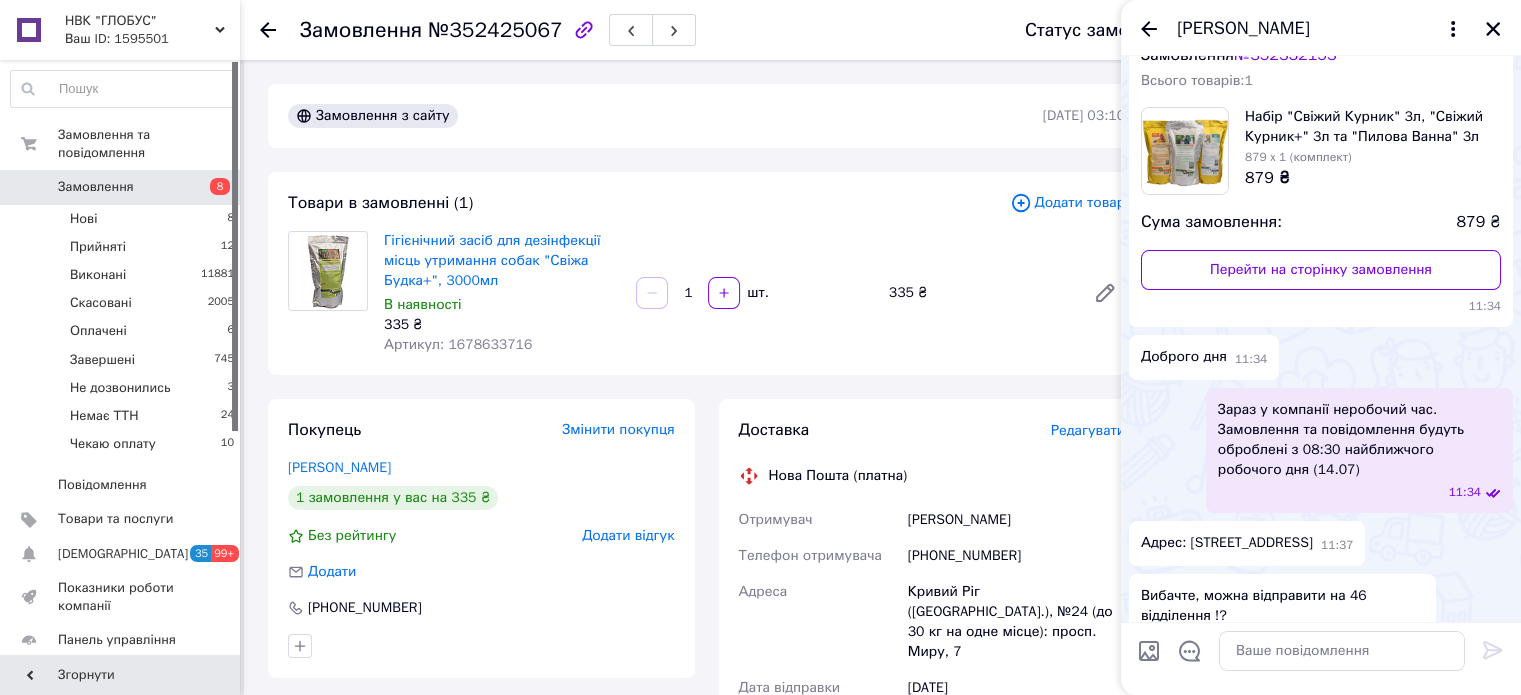click at bounding box center (1342, 651) 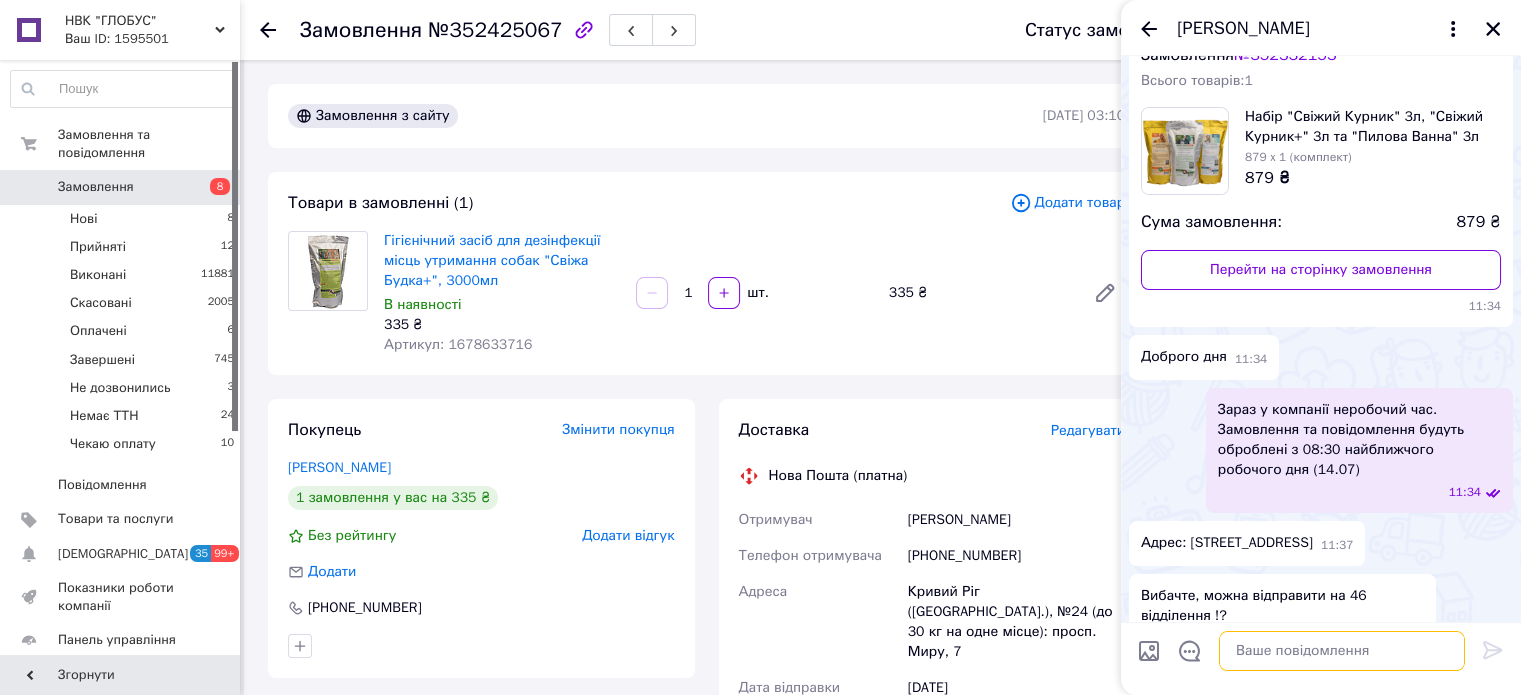 click at bounding box center (1342, 651) 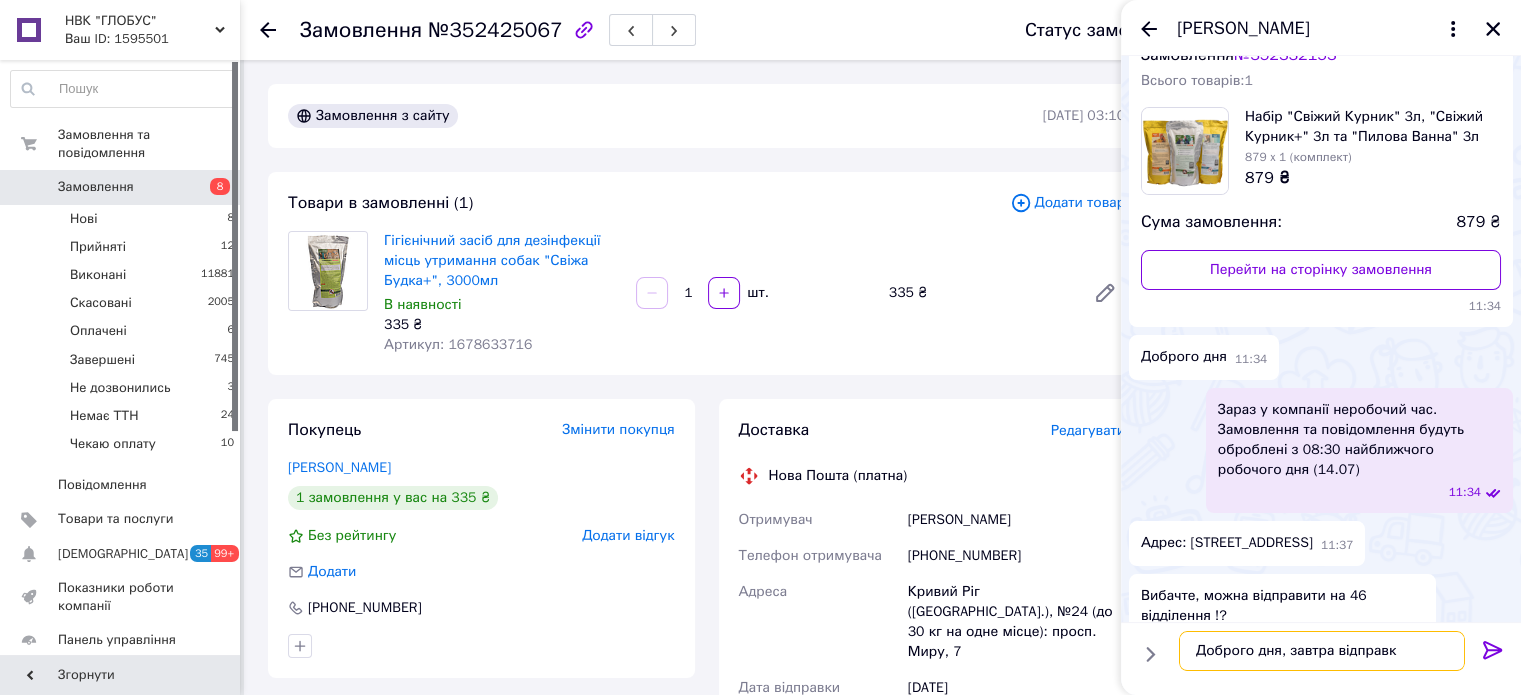 type on "Доброго дня, завтра відправка" 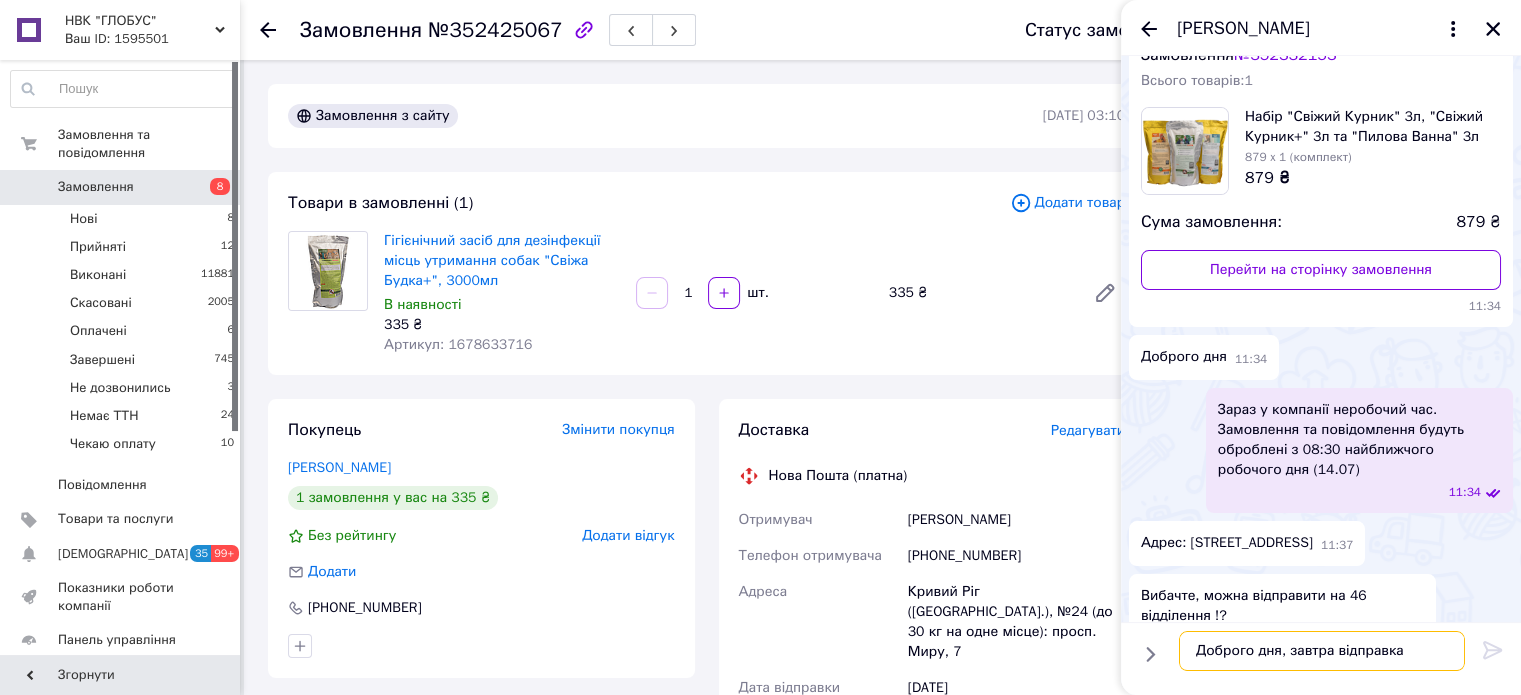 type 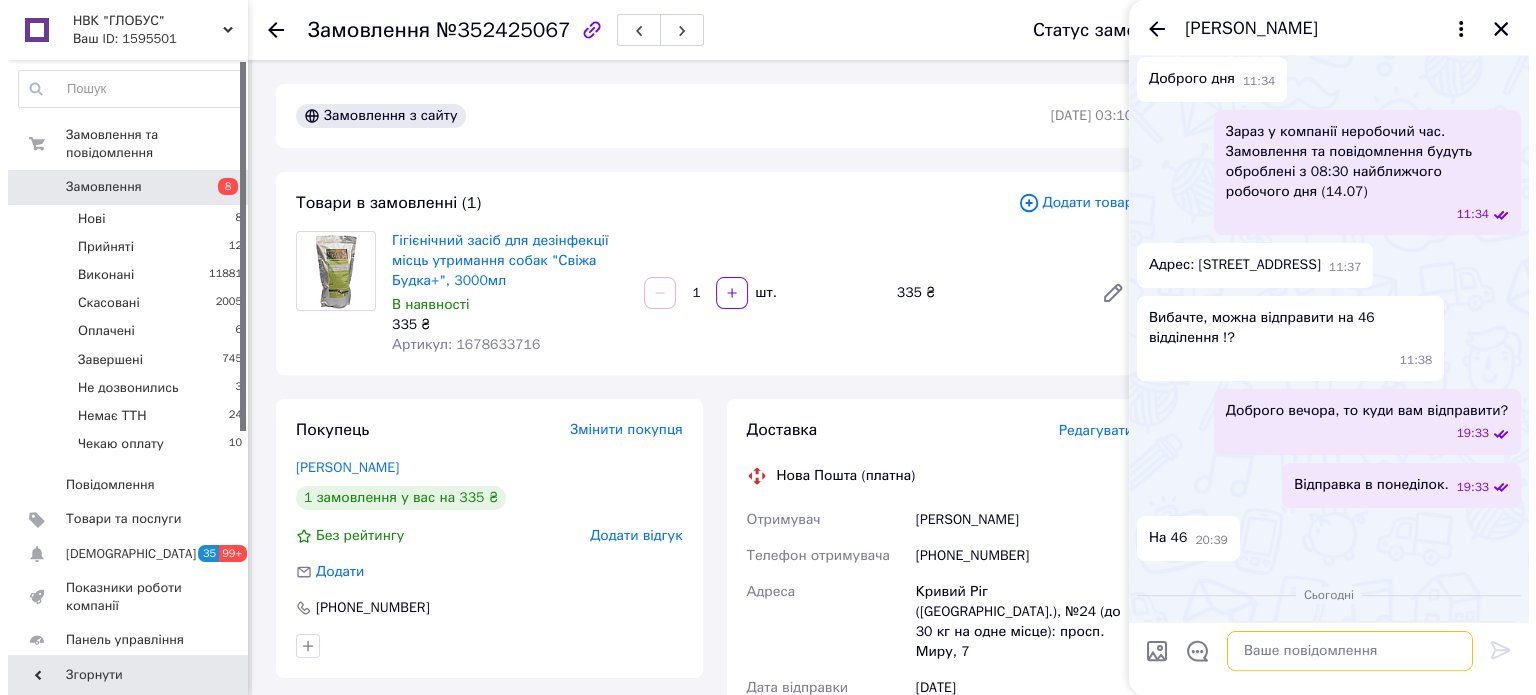 scroll, scrollTop: 445, scrollLeft: 0, axis: vertical 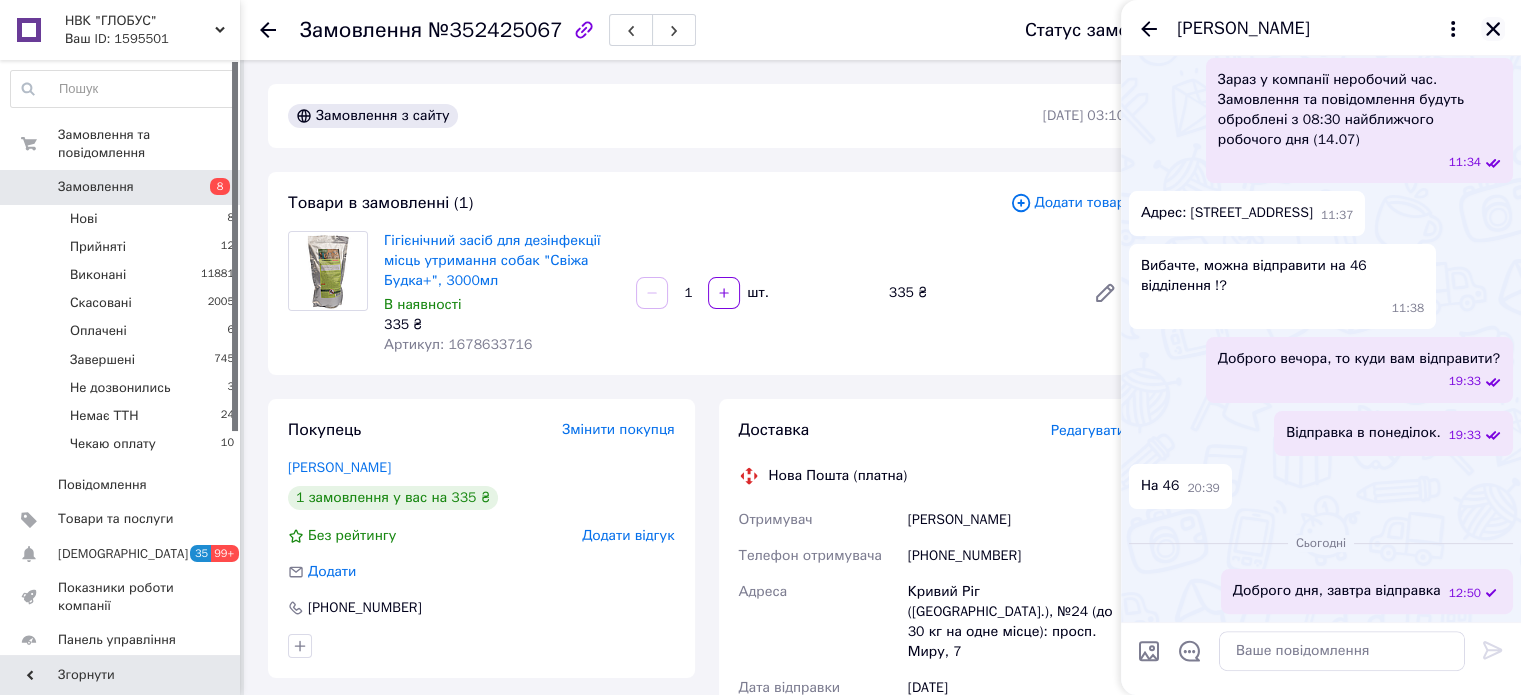click at bounding box center [1493, 29] 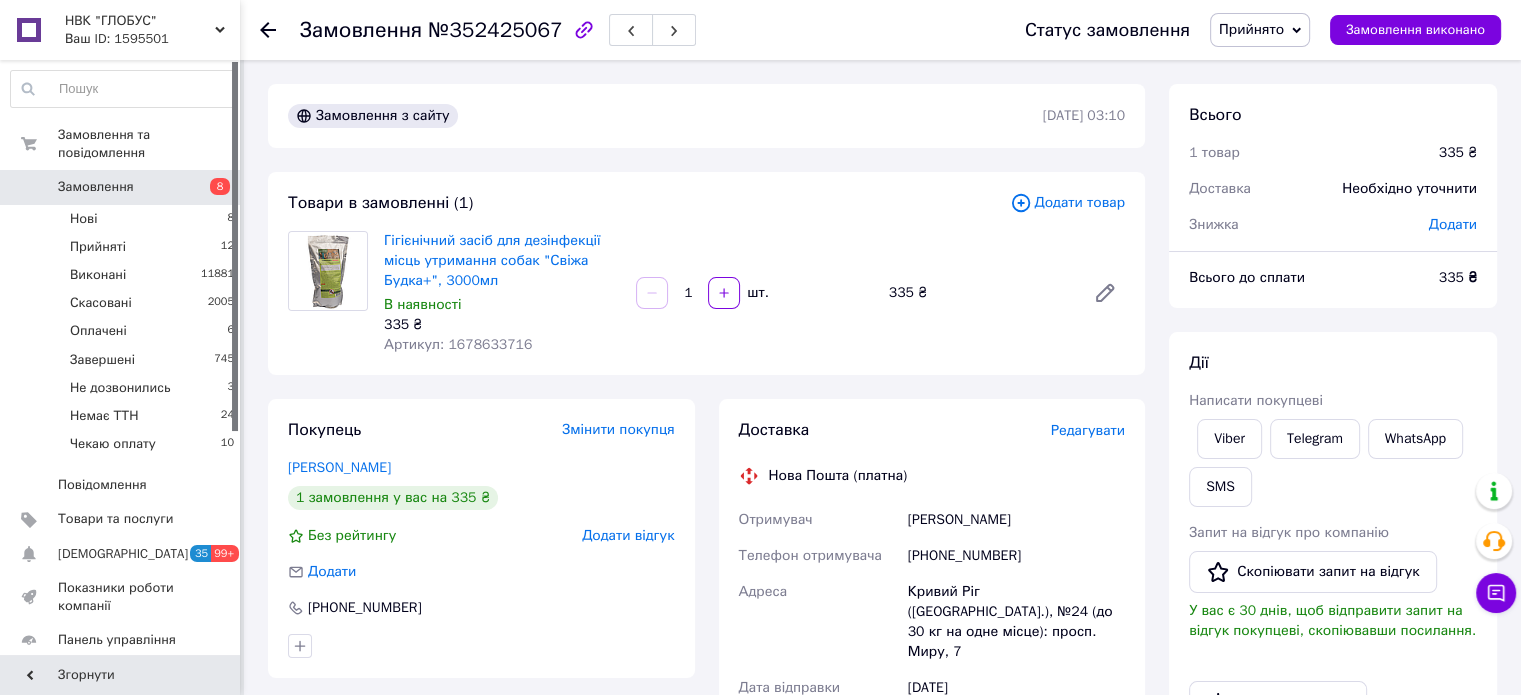 click on "Прийнято" at bounding box center (1251, 29) 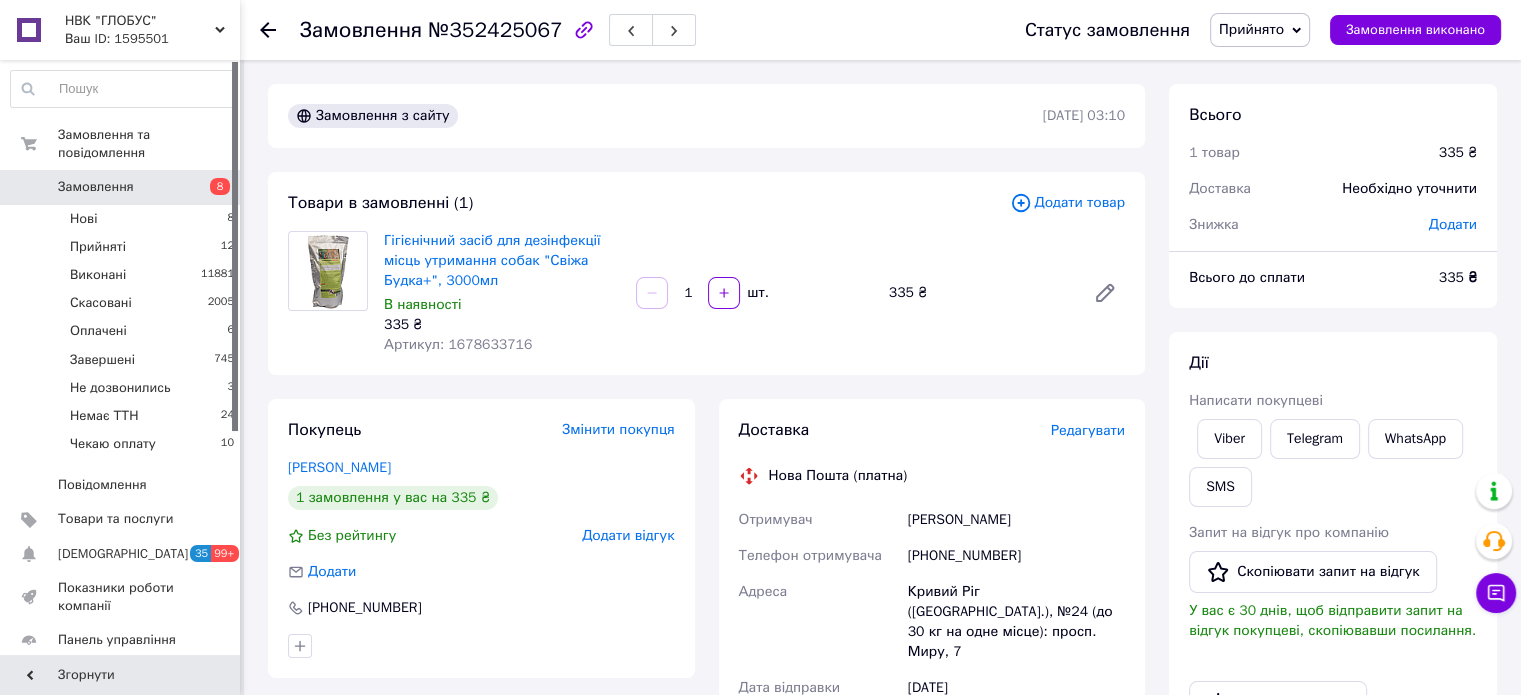 click on "Замовлення з сайту" at bounding box center (663, 116) 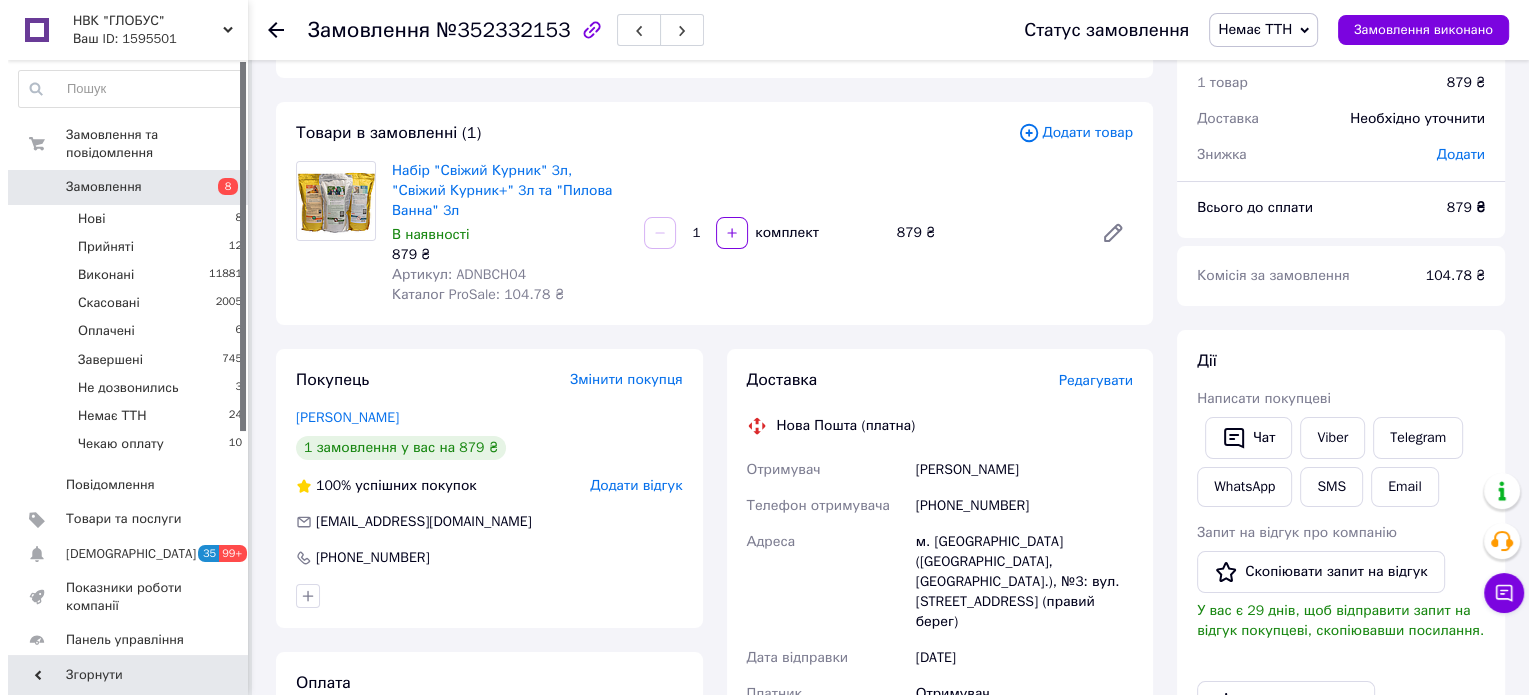 scroll, scrollTop: 100, scrollLeft: 0, axis: vertical 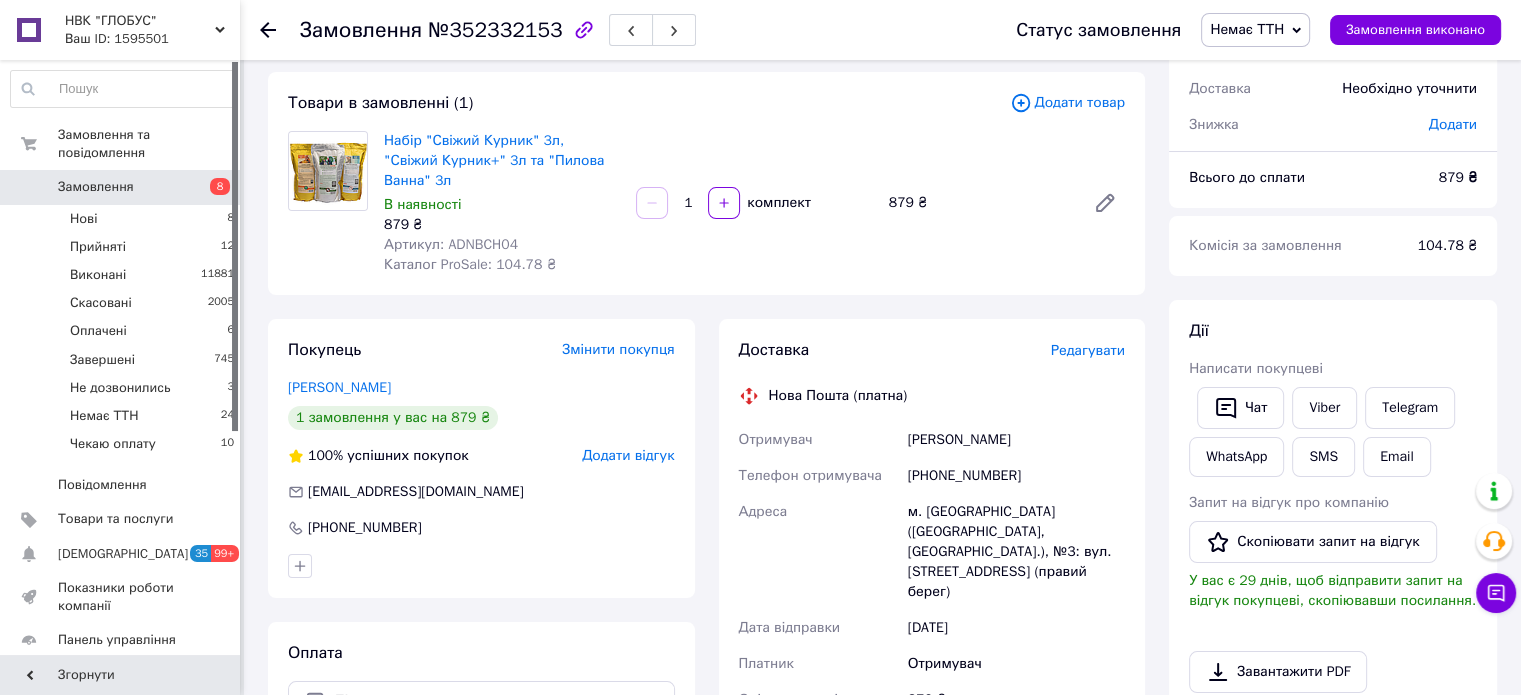click on "Редагувати" at bounding box center (1088, 350) 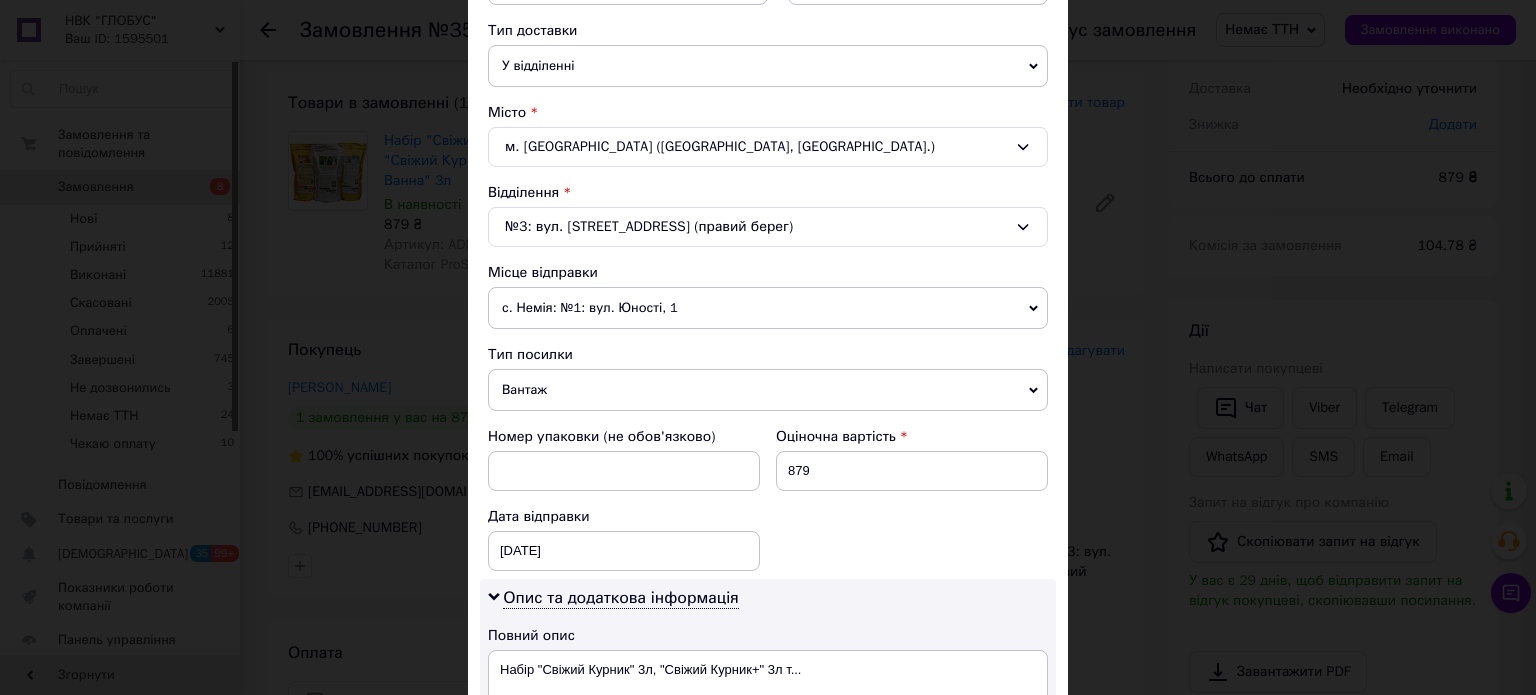 scroll, scrollTop: 448, scrollLeft: 0, axis: vertical 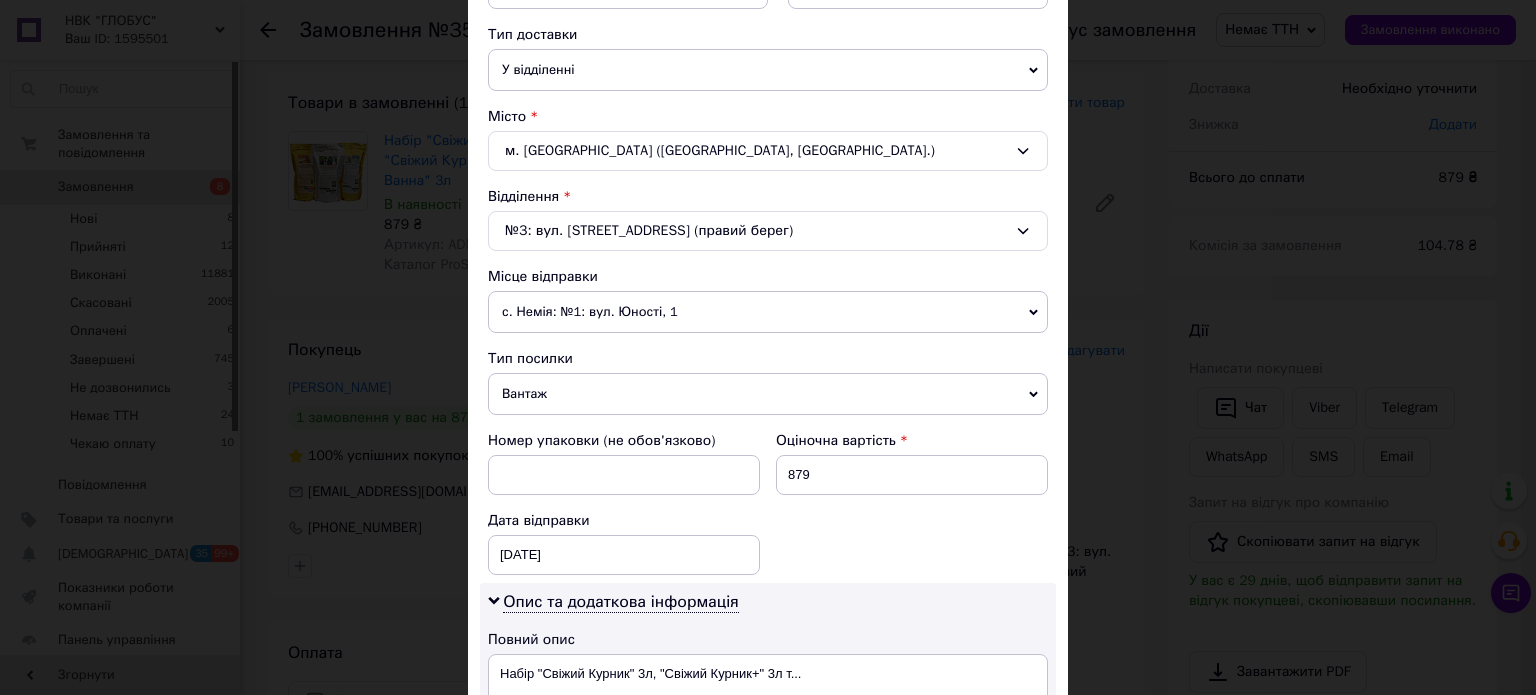click 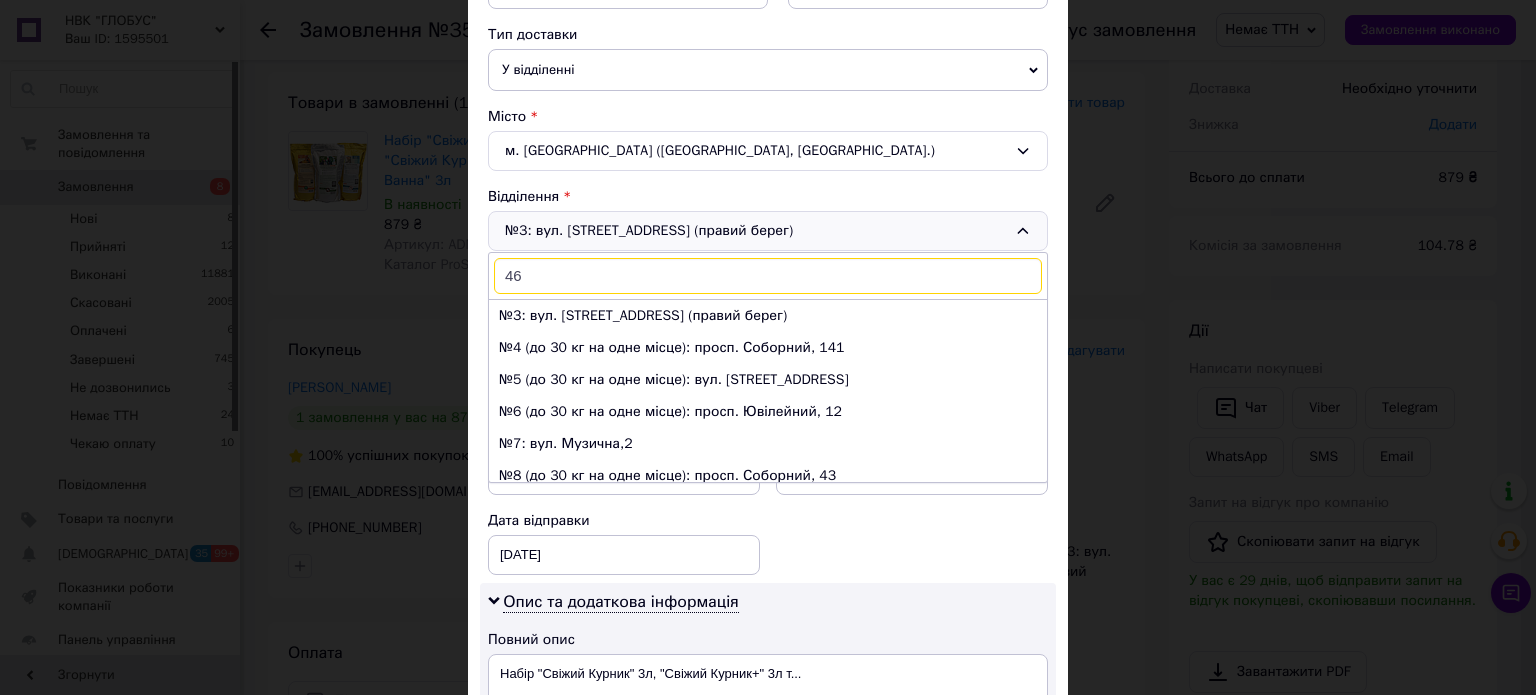scroll, scrollTop: 0, scrollLeft: 0, axis: both 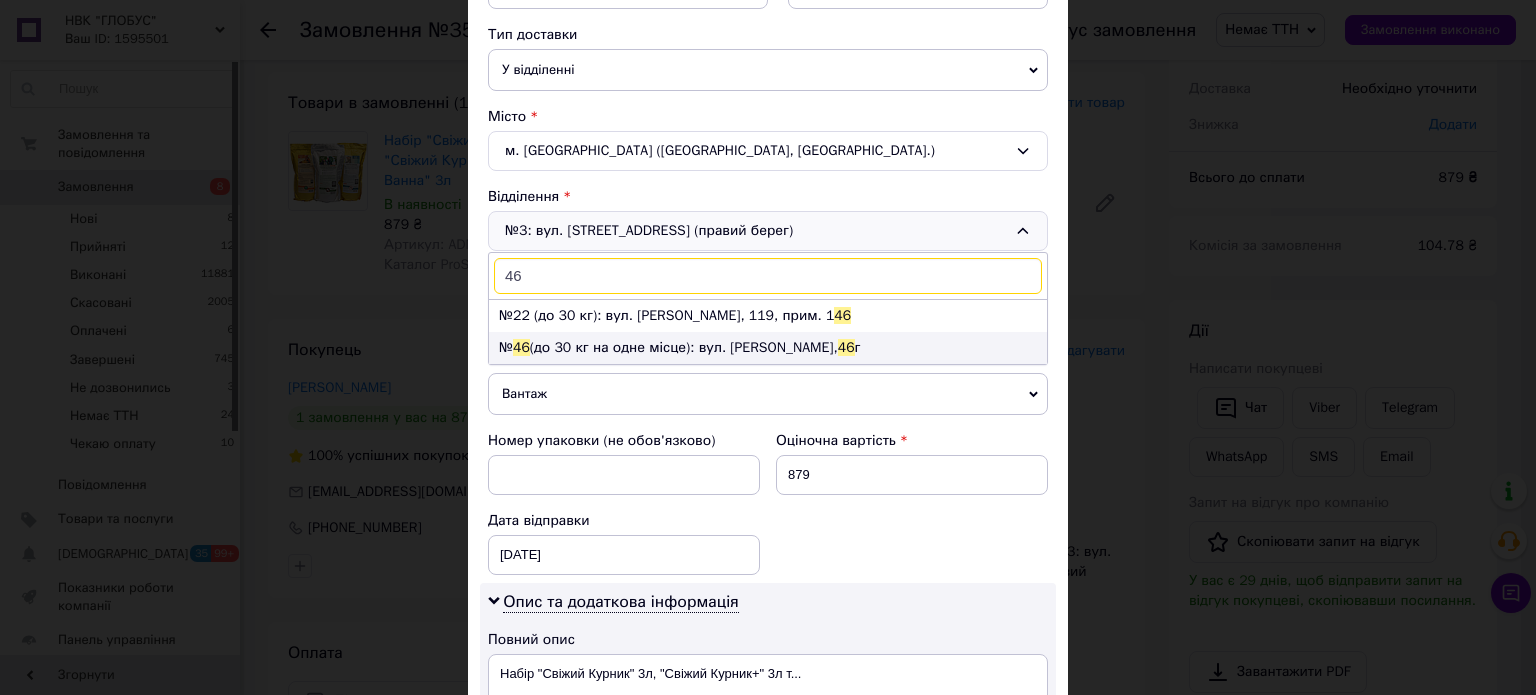 type on "46" 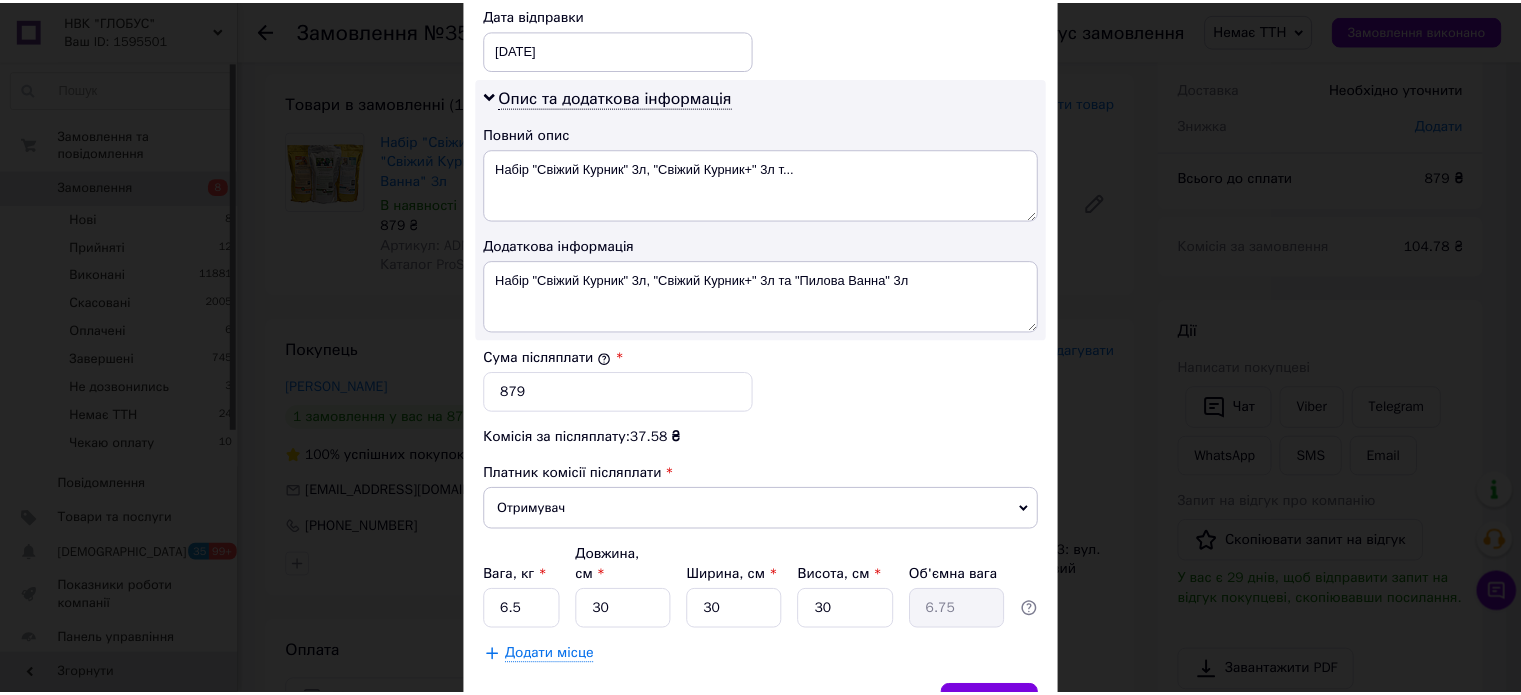 scroll, scrollTop: 1048, scrollLeft: 0, axis: vertical 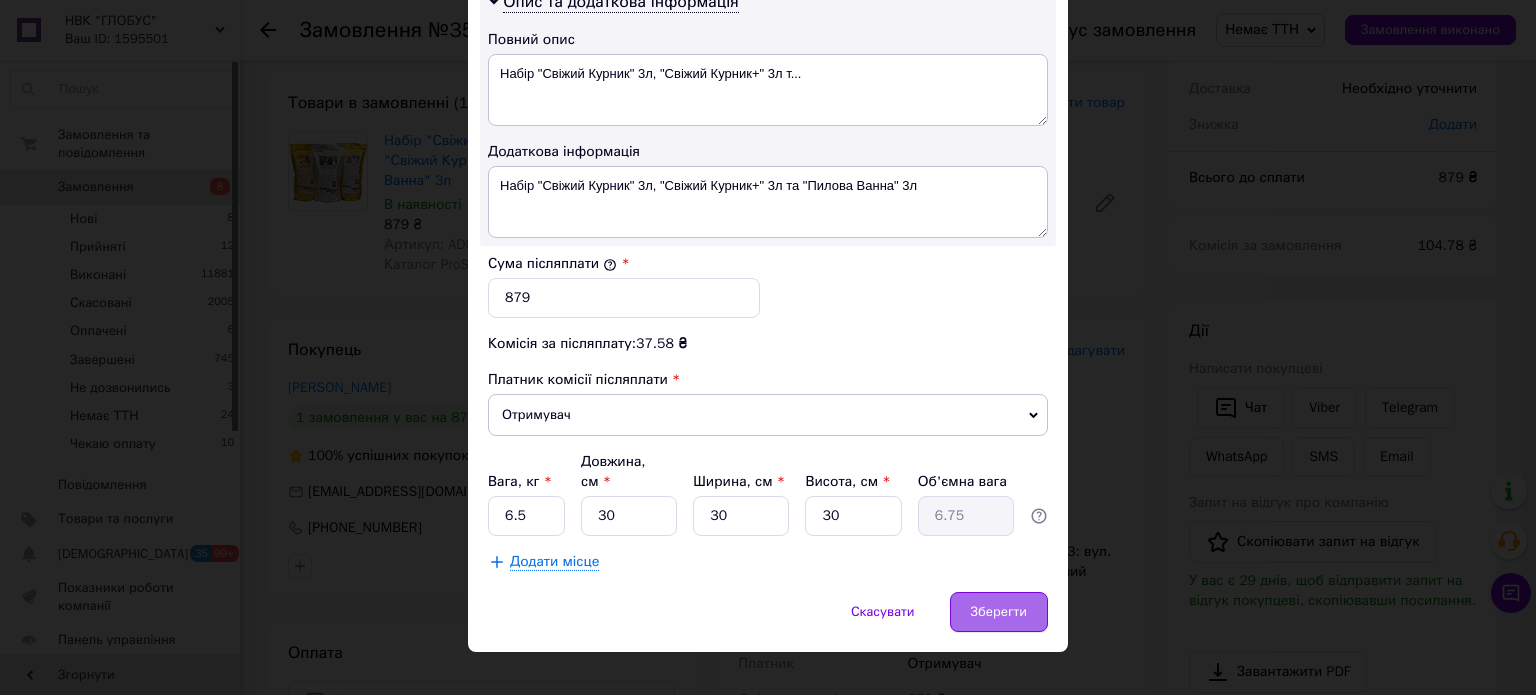 click on "Зберегти" at bounding box center (999, 612) 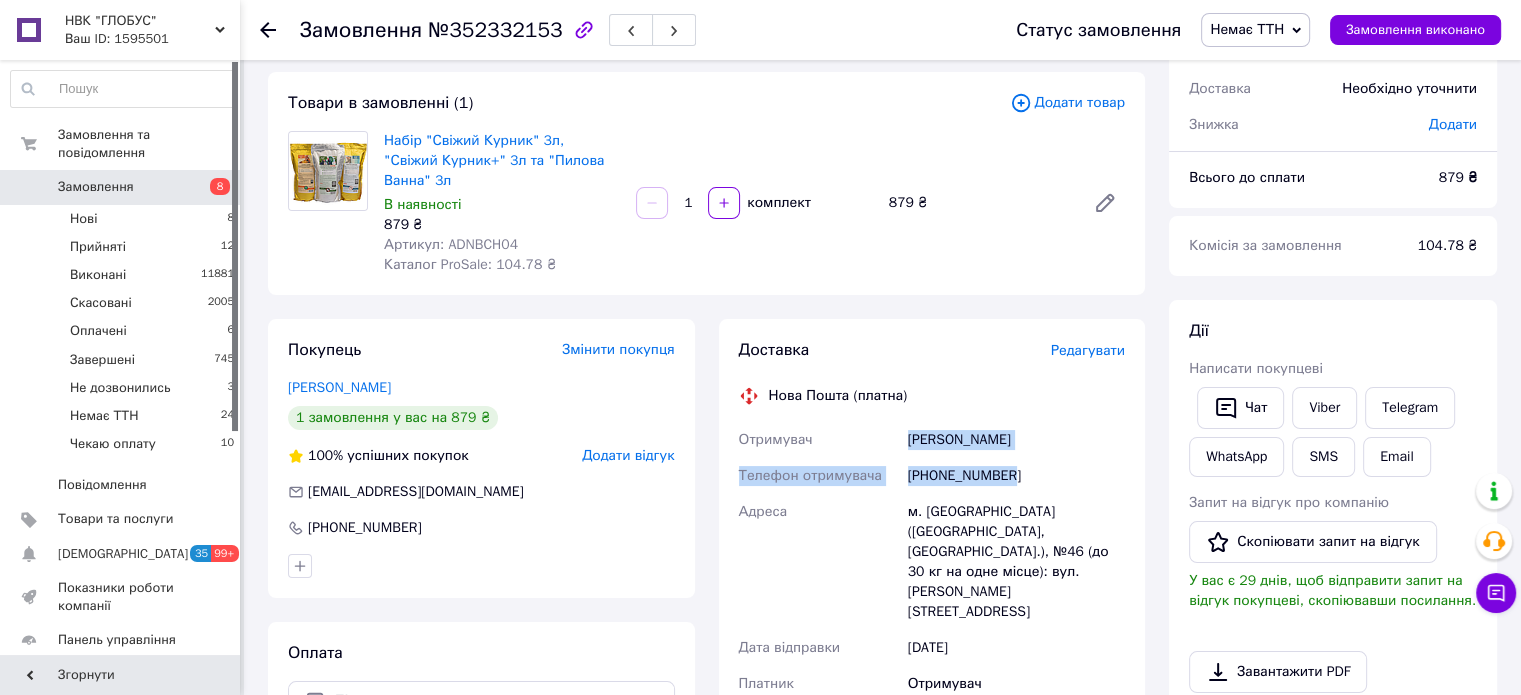 drag, startPoint x: 908, startPoint y: 417, endPoint x: 1012, endPoint y: 460, distance: 112.53888 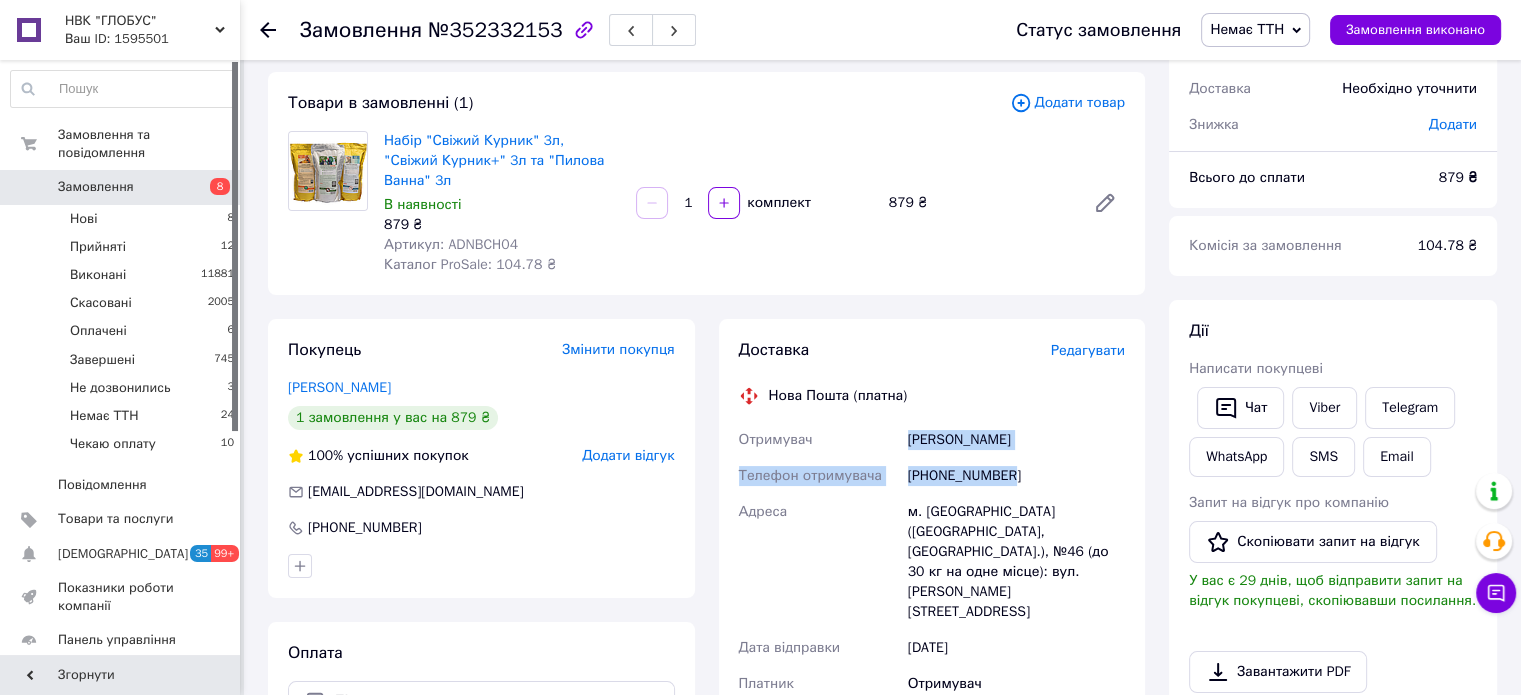 copy on "[PERSON_NAME] Телефон отримувача [PHONE_NUMBER]" 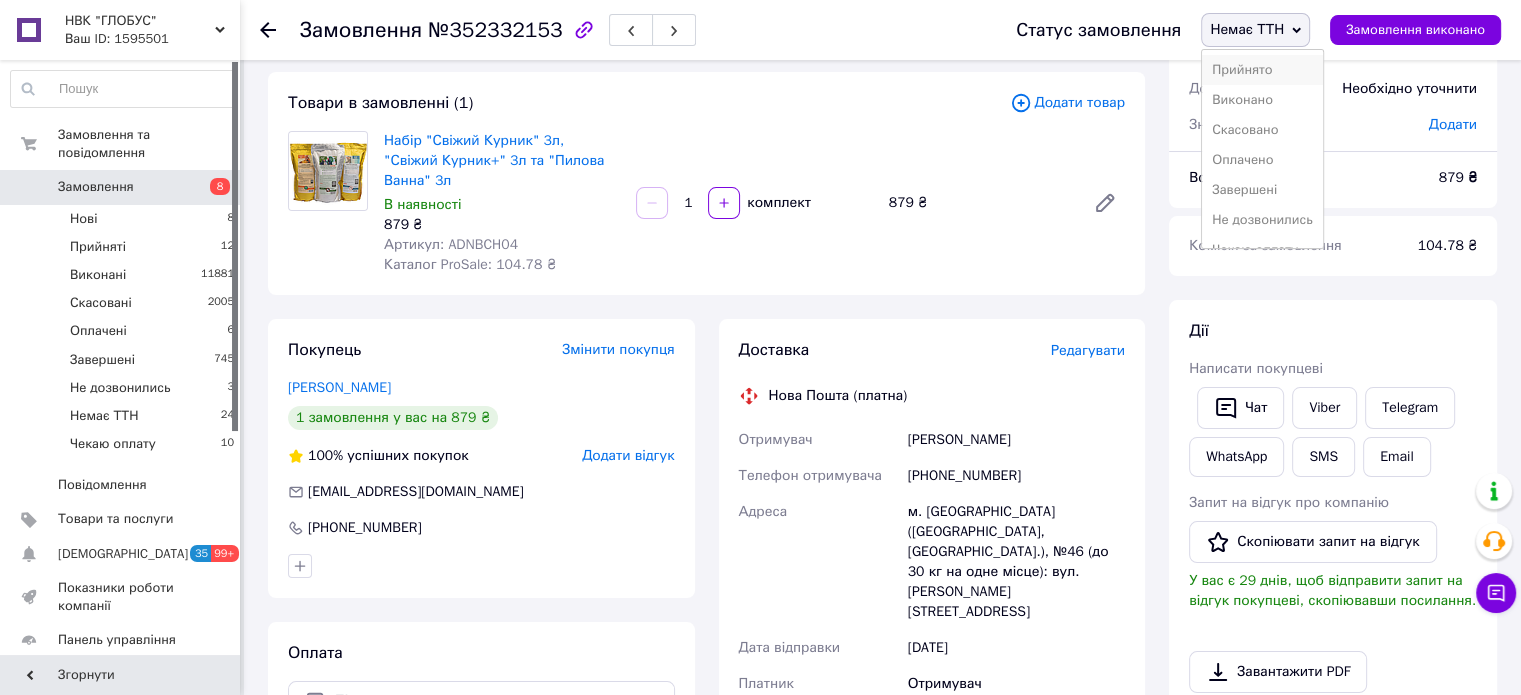 click on "Прийнято" at bounding box center [1262, 70] 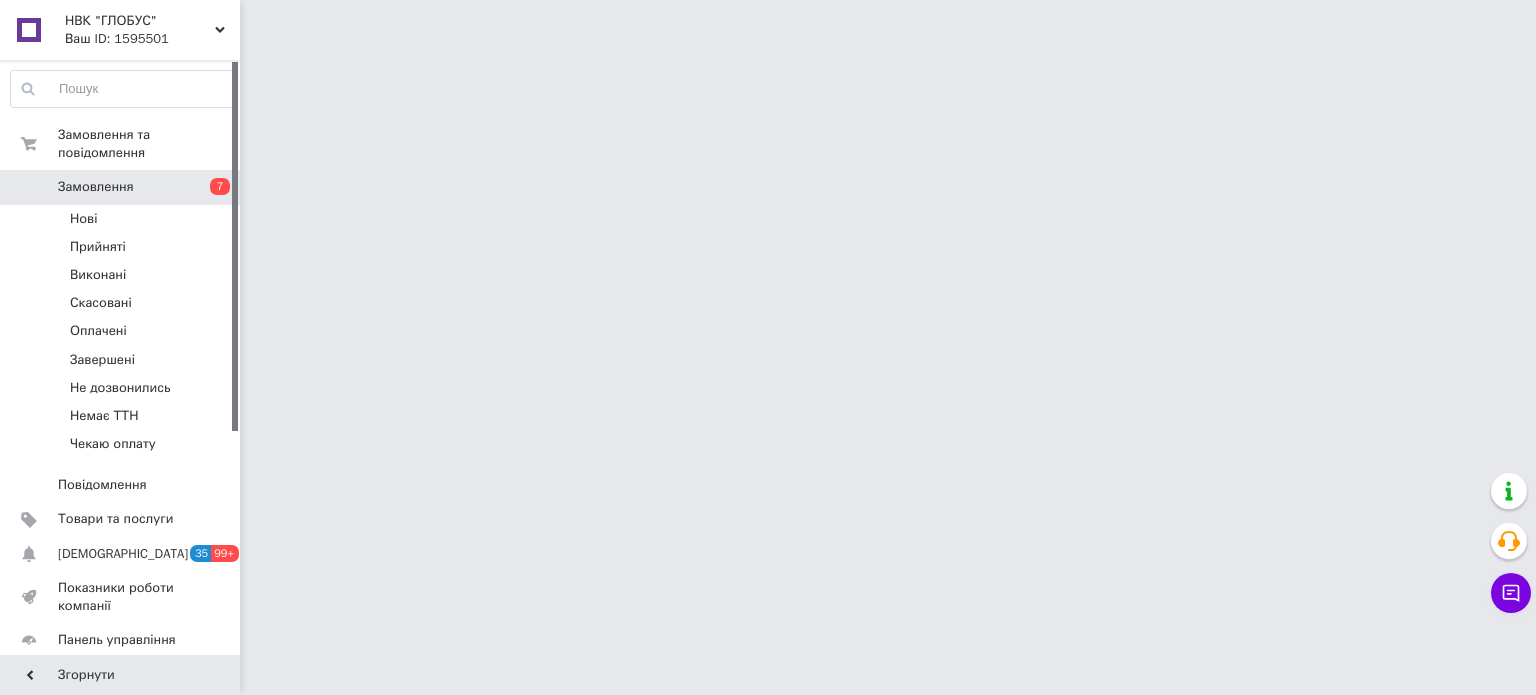 scroll, scrollTop: 0, scrollLeft: 0, axis: both 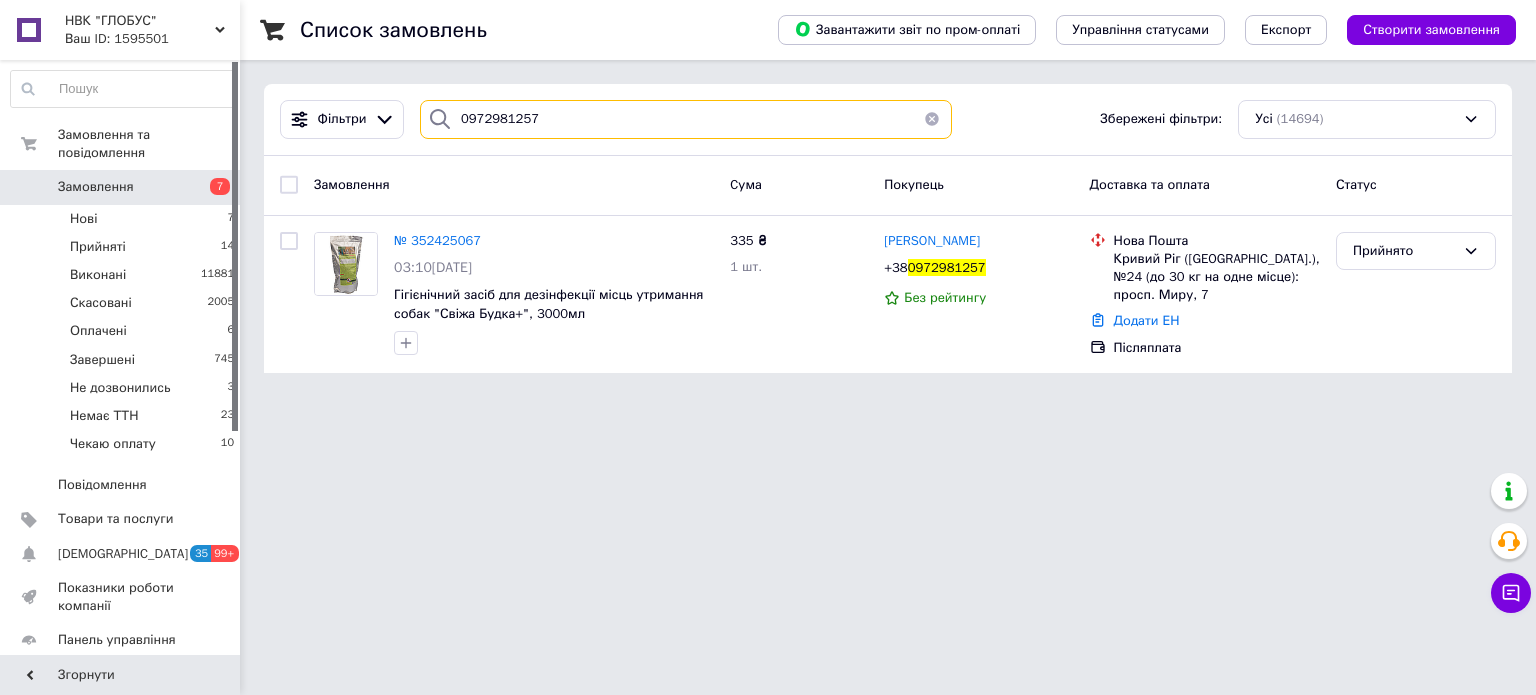 drag, startPoint x: 567, startPoint y: 121, endPoint x: 494, endPoint y: 118, distance: 73.061615 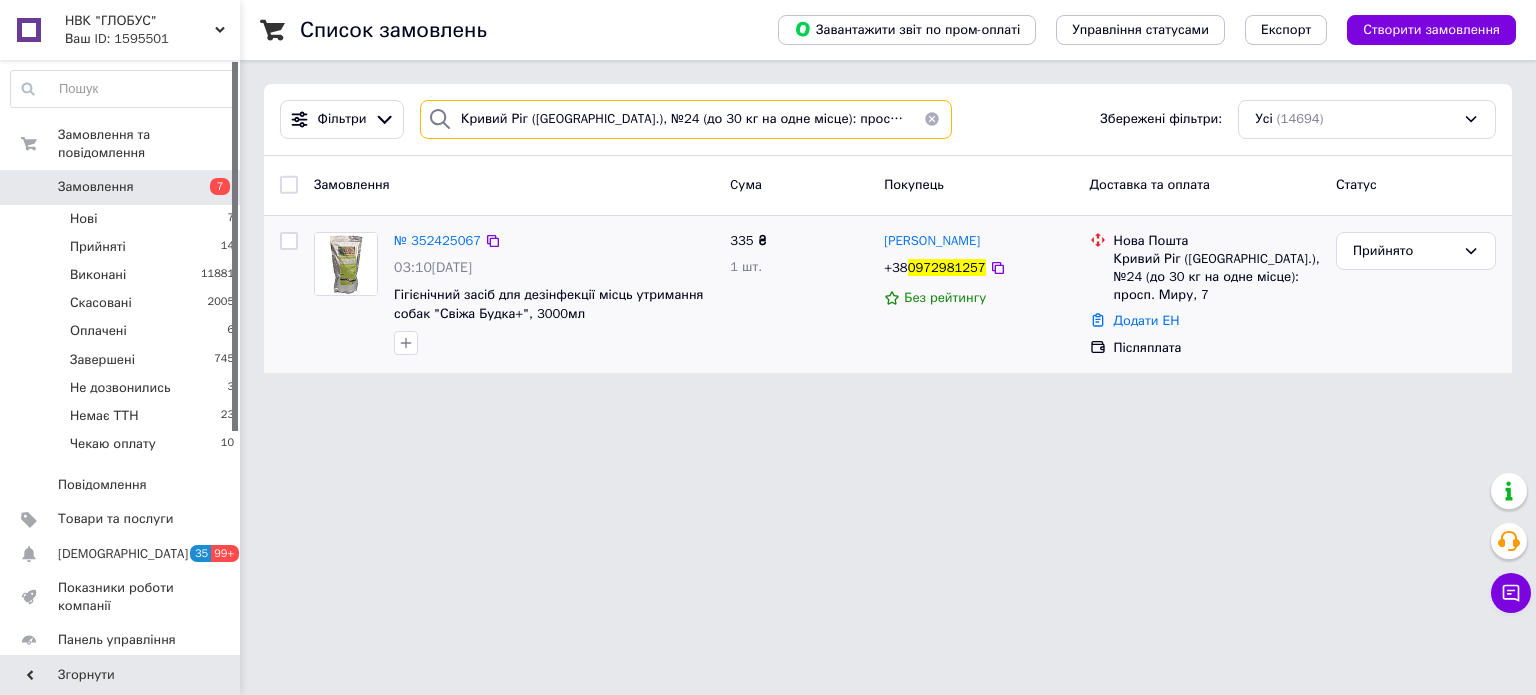 scroll, scrollTop: 0, scrollLeft: 42, axis: horizontal 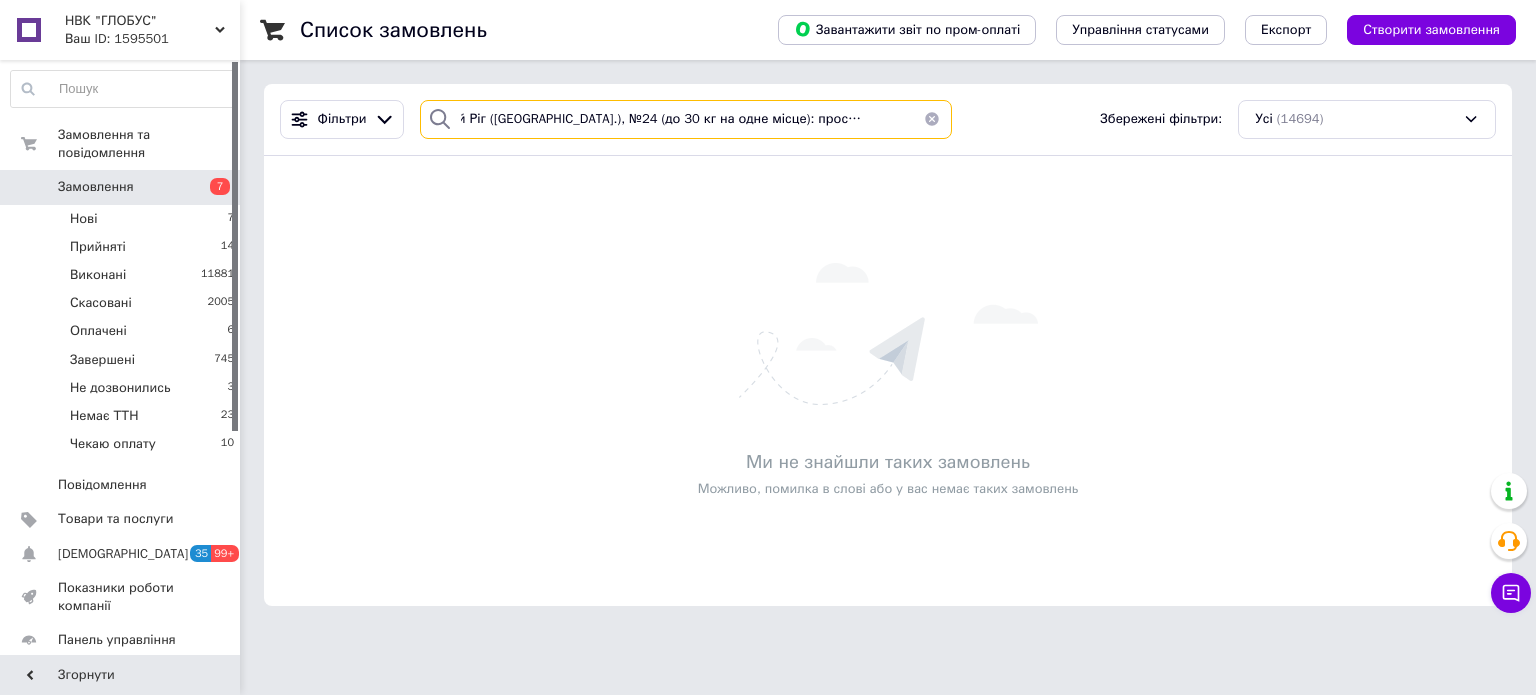 type on "Кривий Ріг (Дніпропетровська обл.), №24 (до 30 кг на одне місце): просп. Миру, 7" 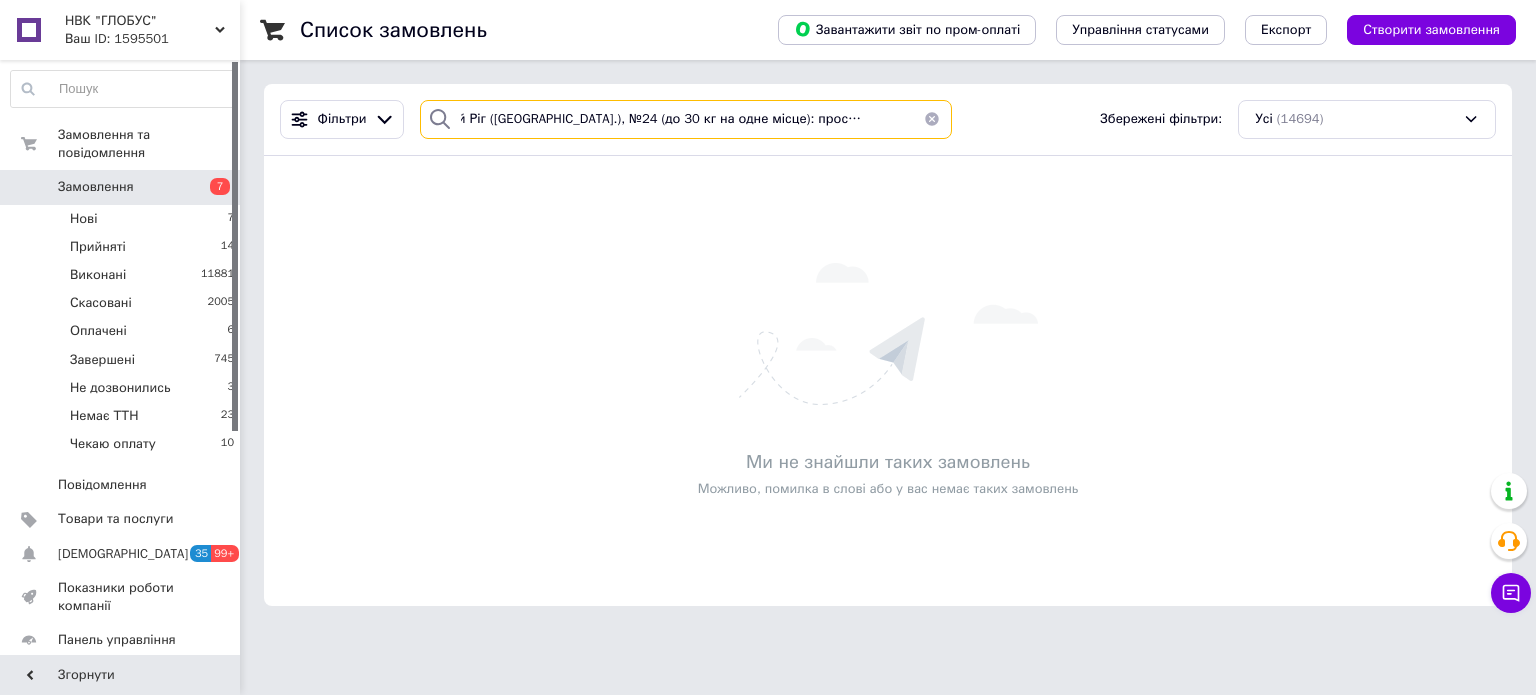 scroll, scrollTop: 0, scrollLeft: 0, axis: both 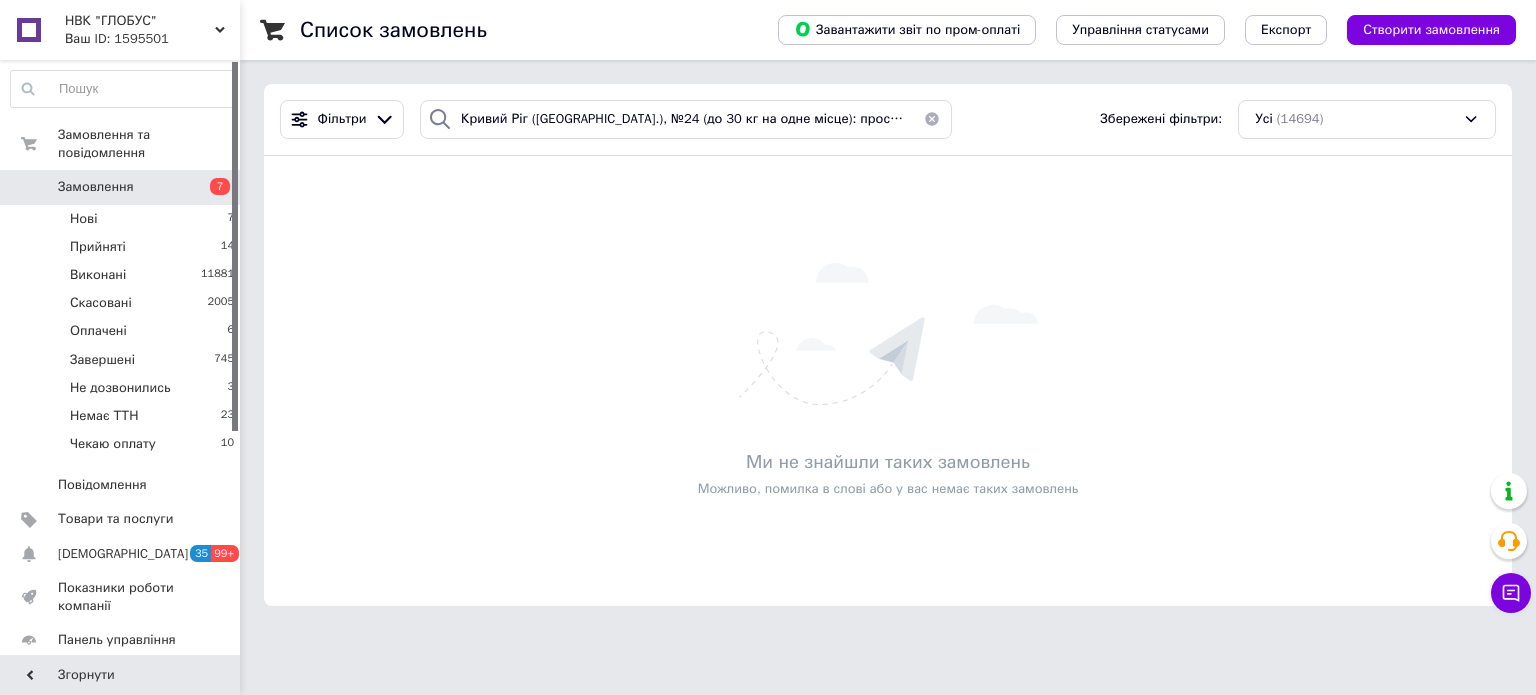 click at bounding box center (932, 119) 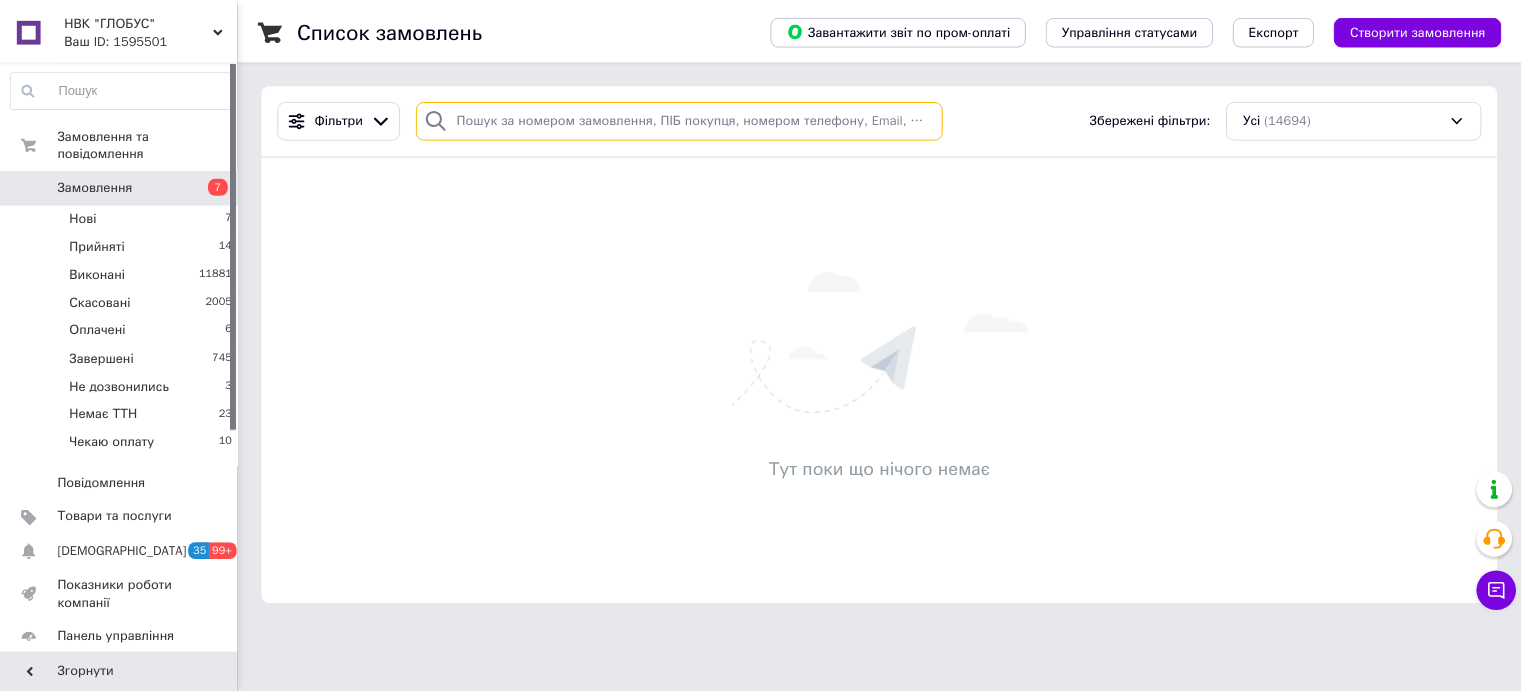 scroll, scrollTop: 0, scrollLeft: 0, axis: both 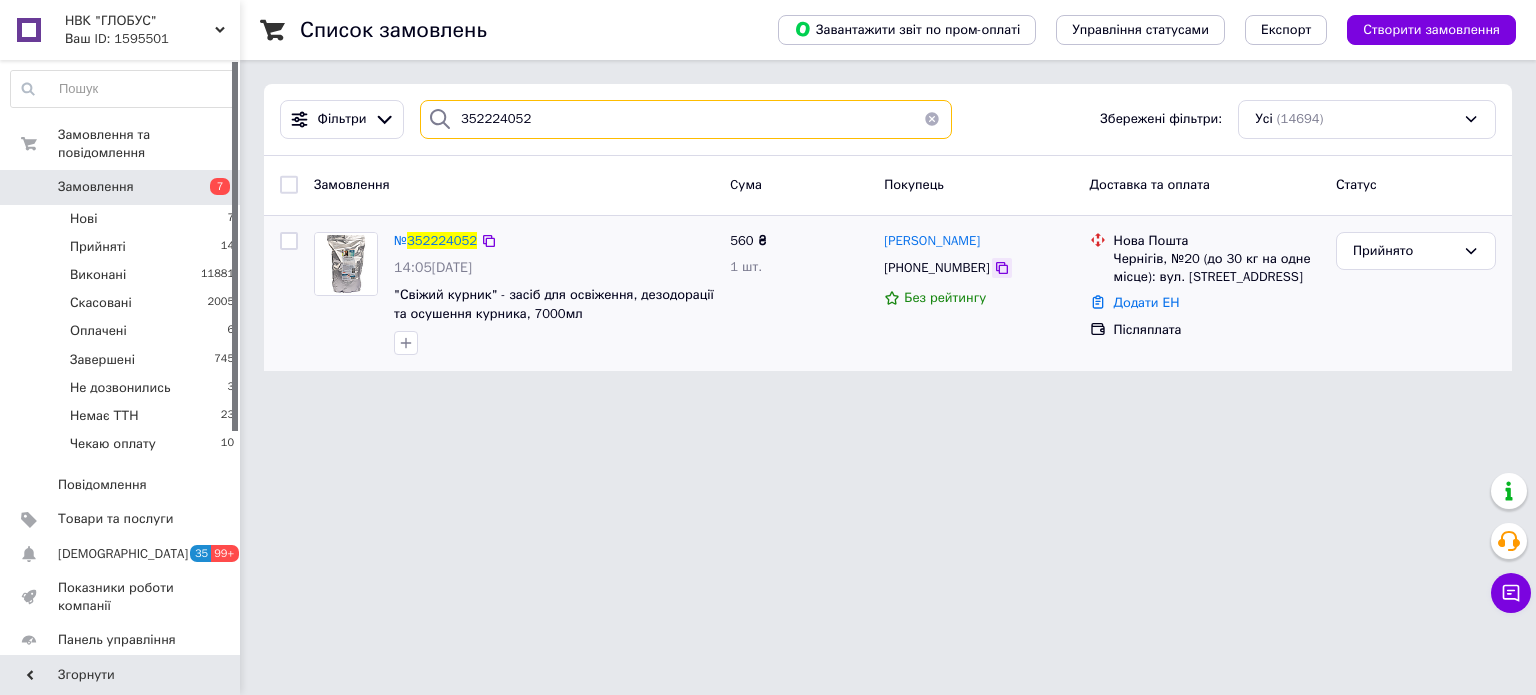 type on "352224052" 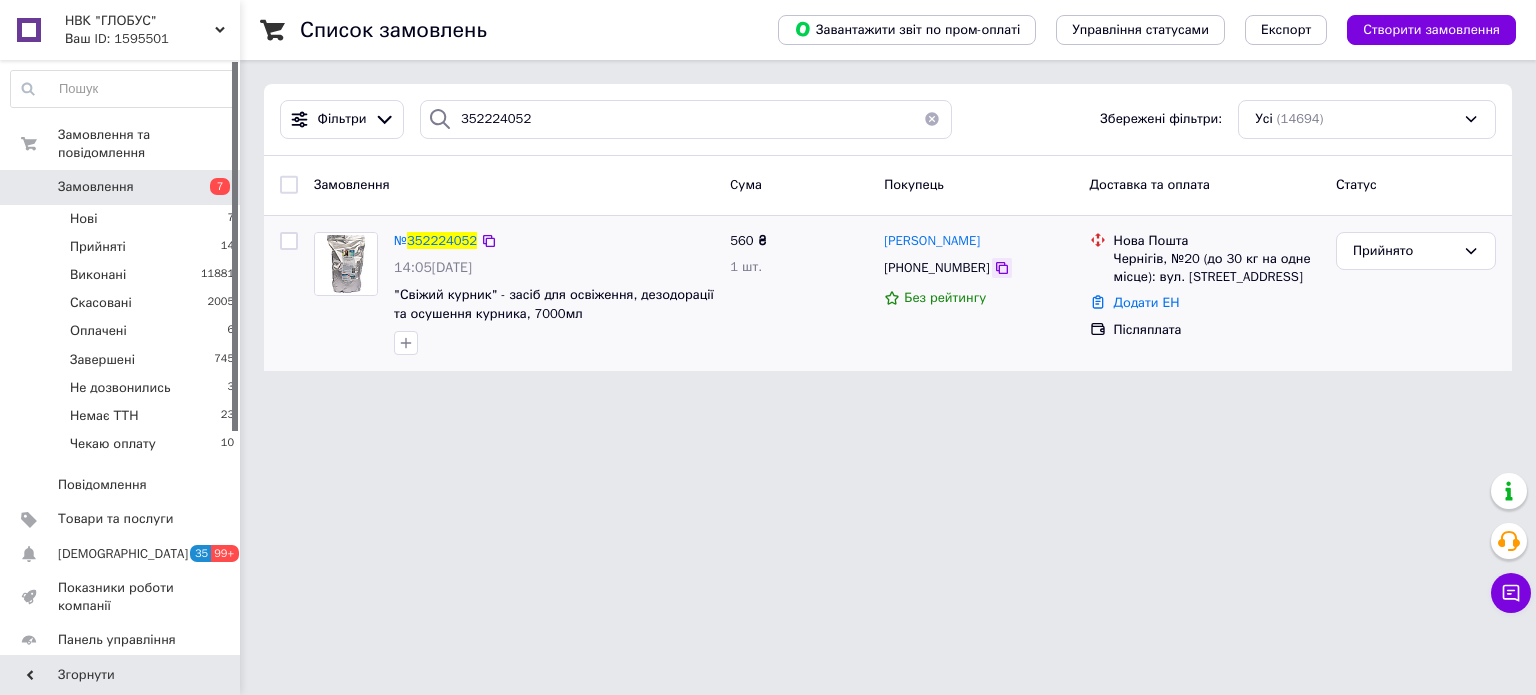click 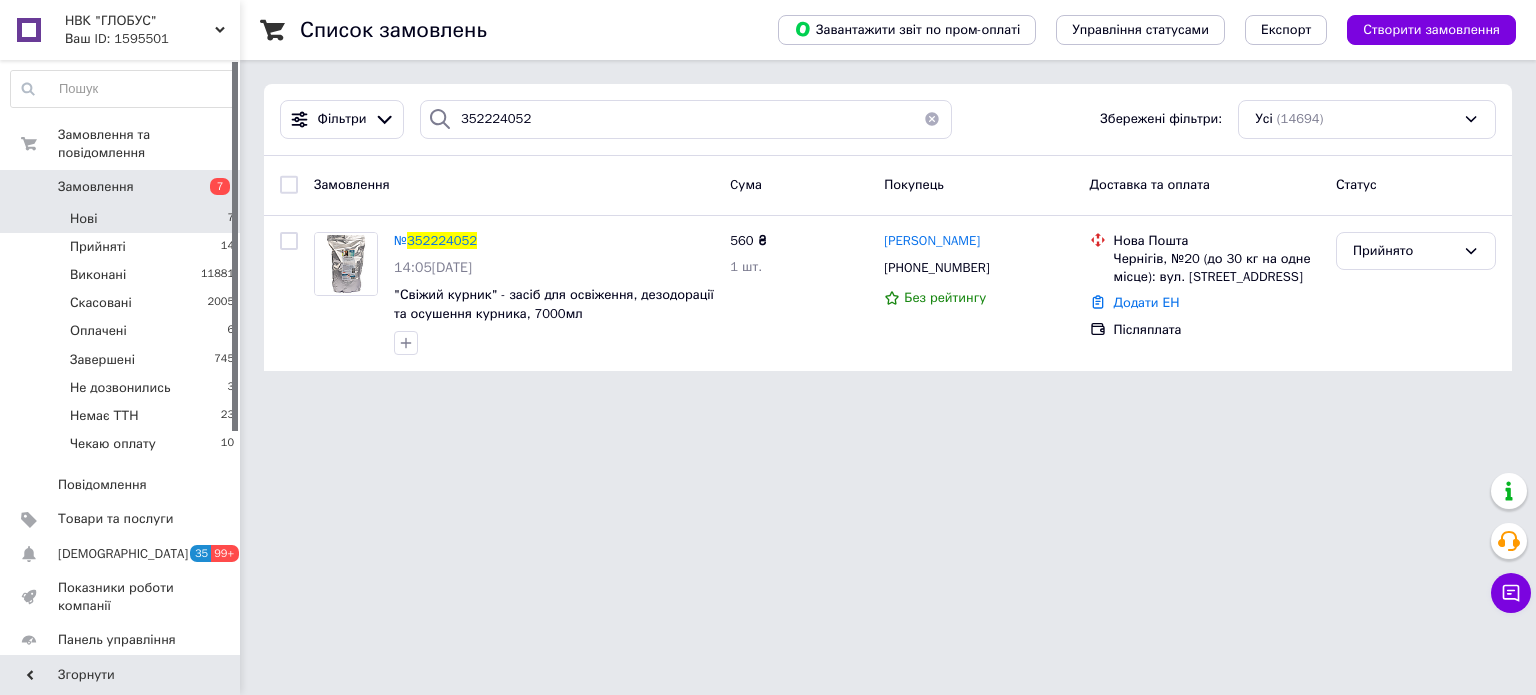 click on "Нові 7" at bounding box center (123, 219) 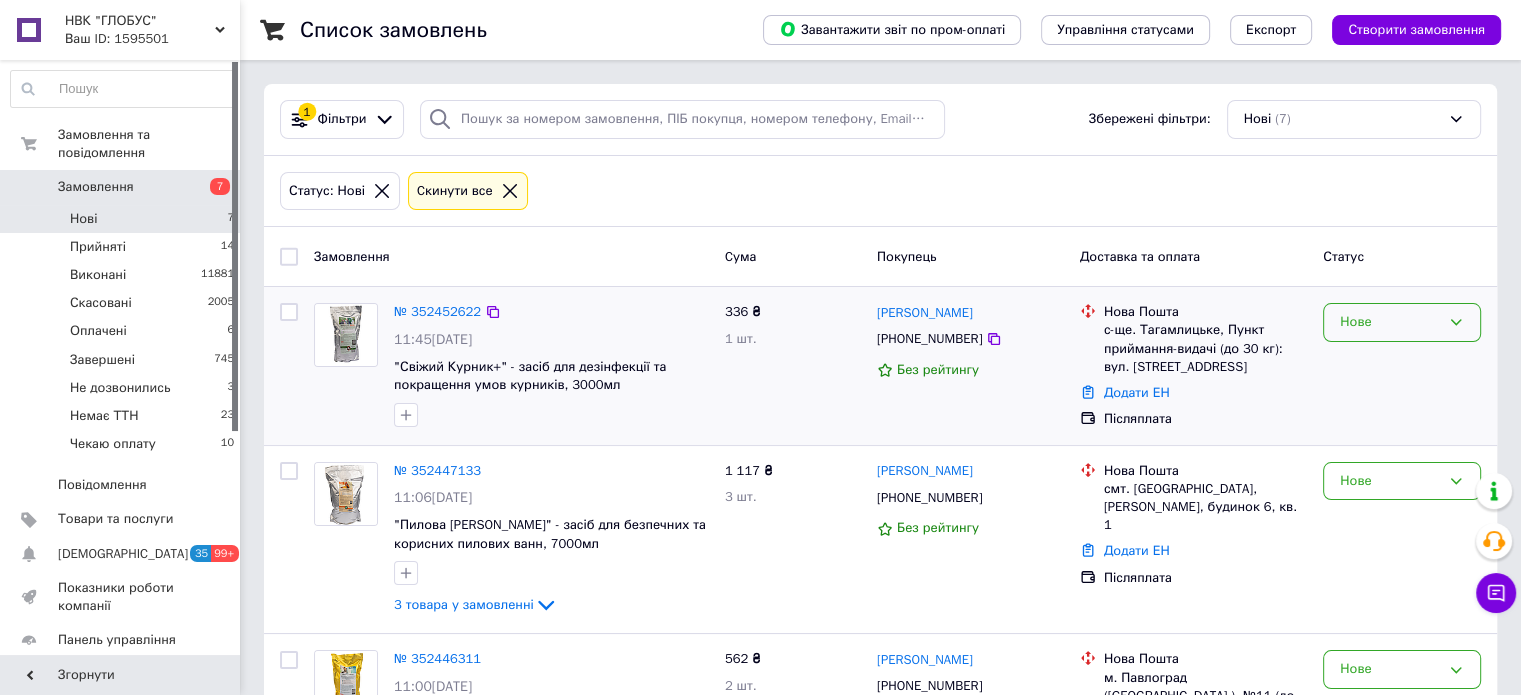 click on "Нове" at bounding box center (1390, 322) 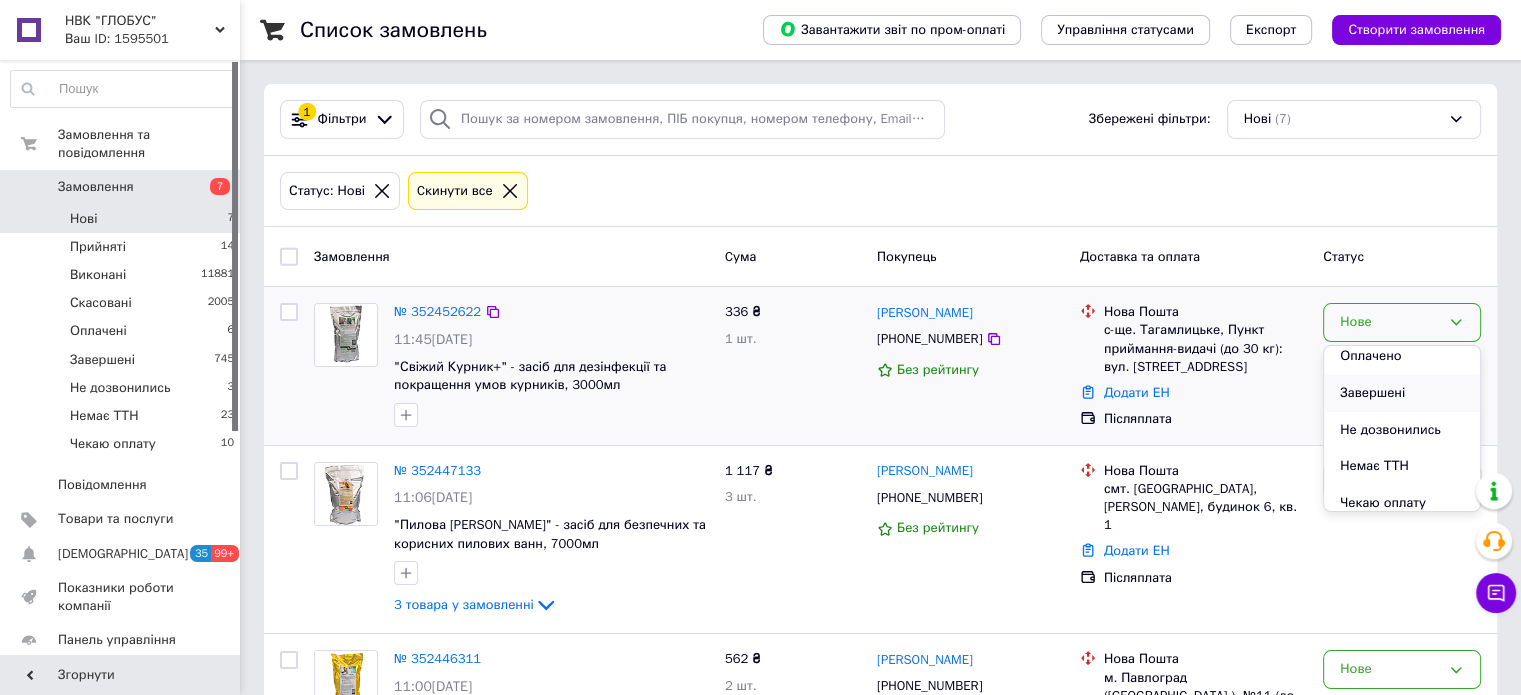 scroll, scrollTop: 127, scrollLeft: 0, axis: vertical 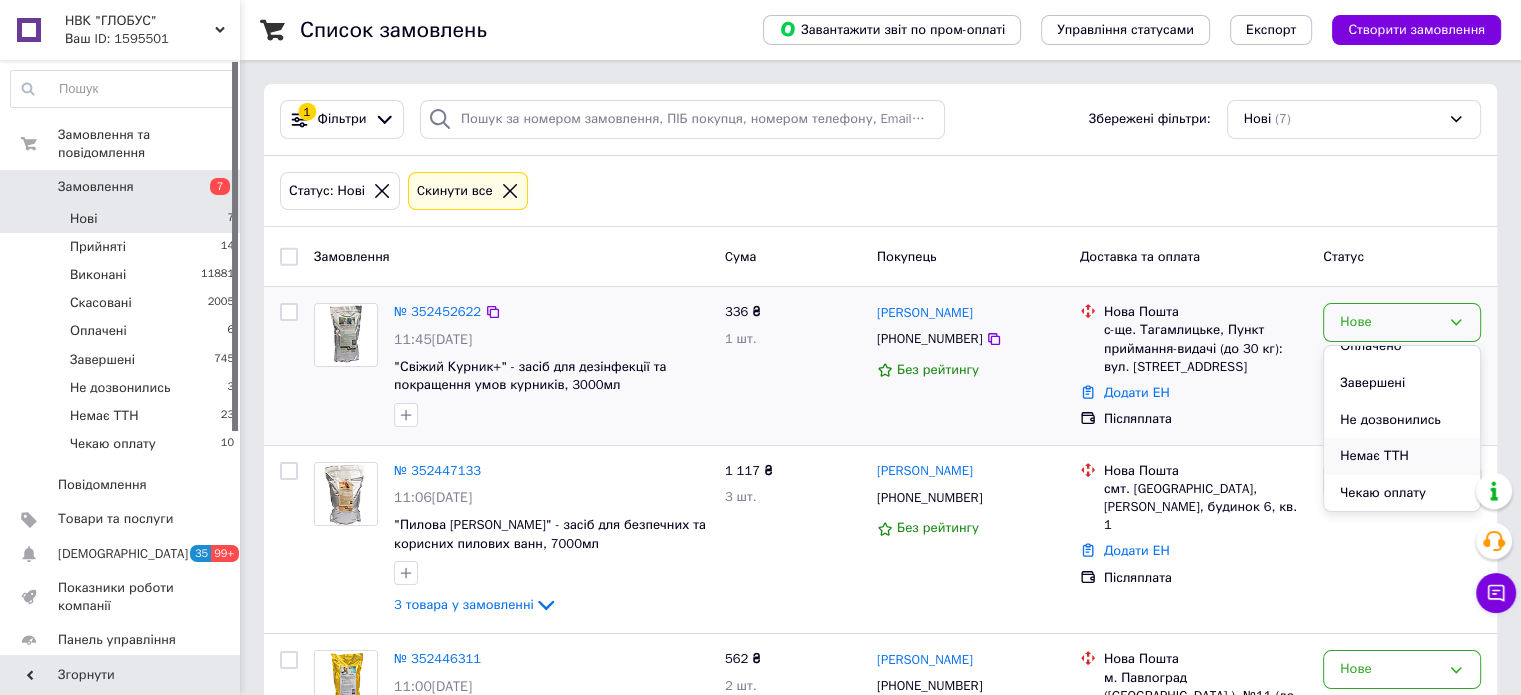 click on "Немає ТТН" at bounding box center (1402, 456) 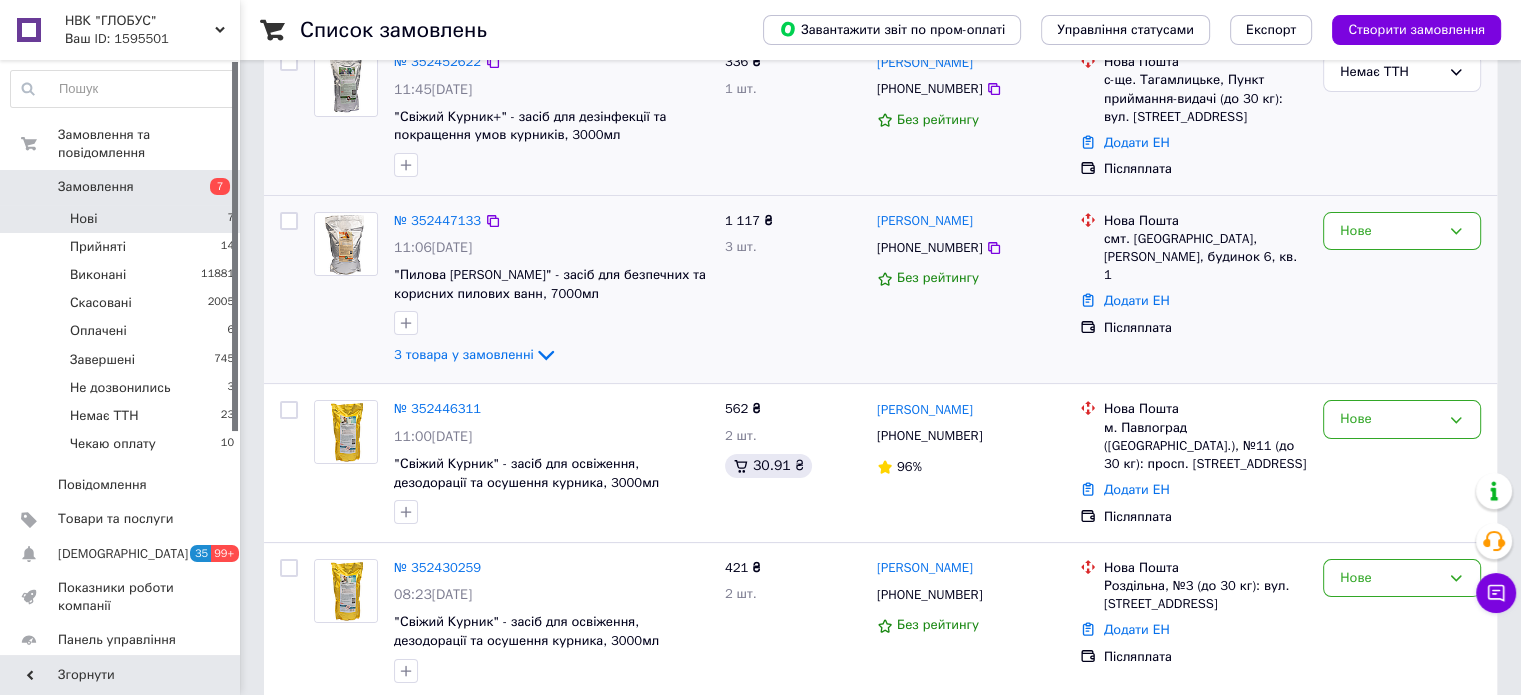 scroll, scrollTop: 300, scrollLeft: 0, axis: vertical 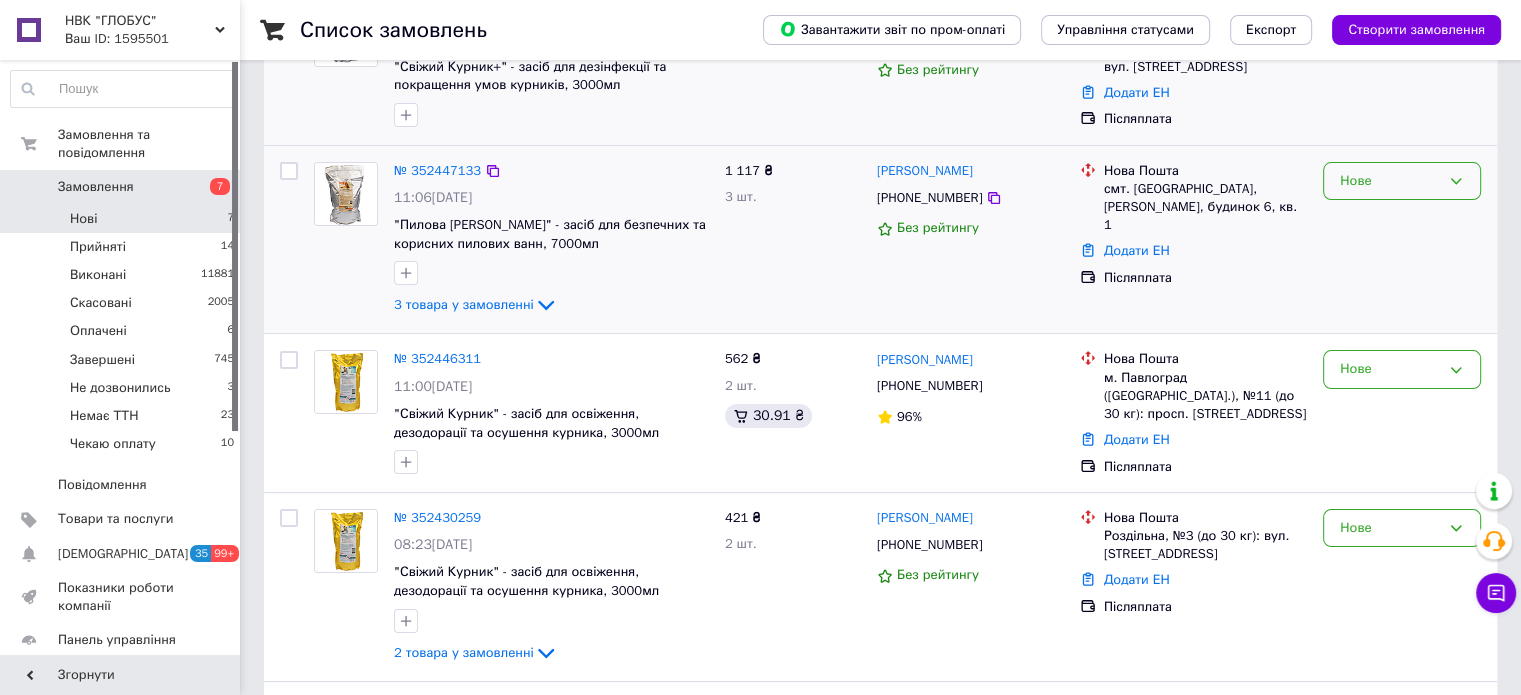 click on "Нове" at bounding box center [1390, 181] 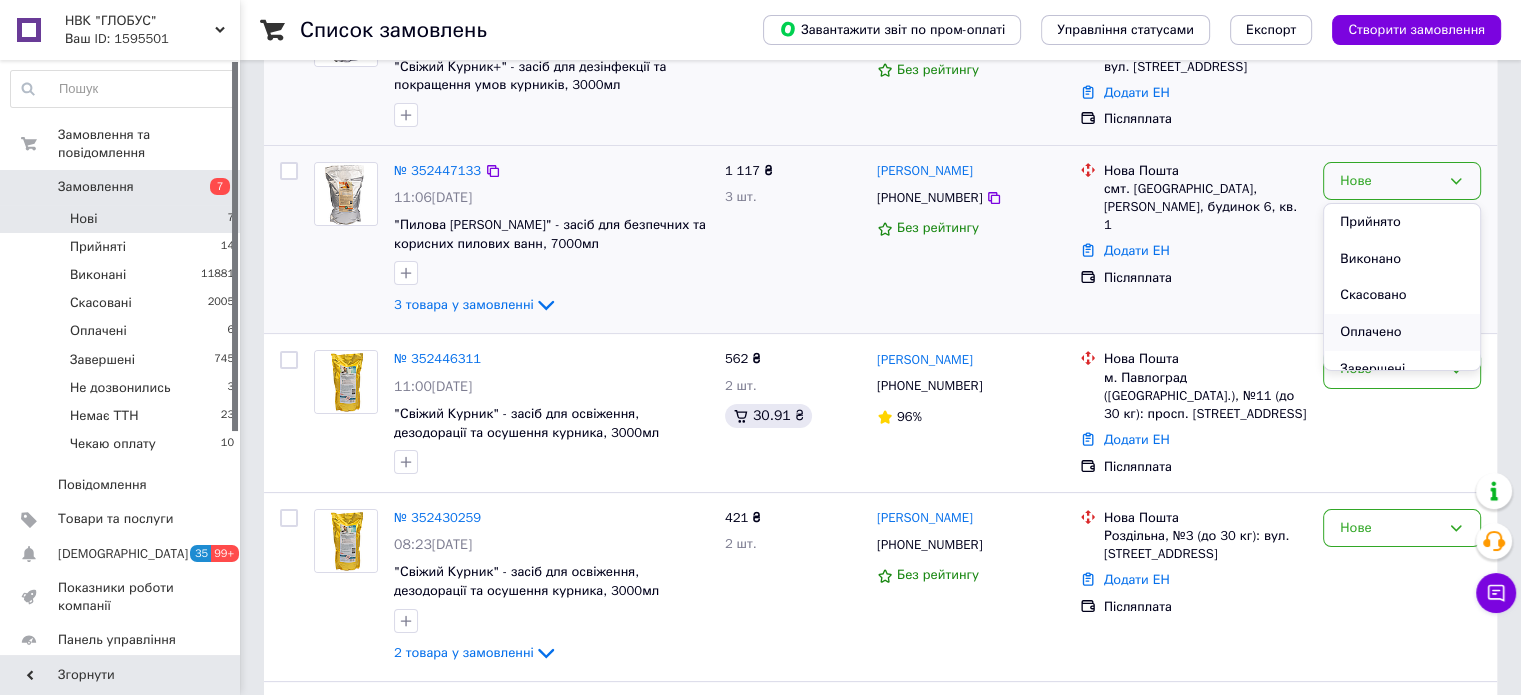 scroll, scrollTop: 127, scrollLeft: 0, axis: vertical 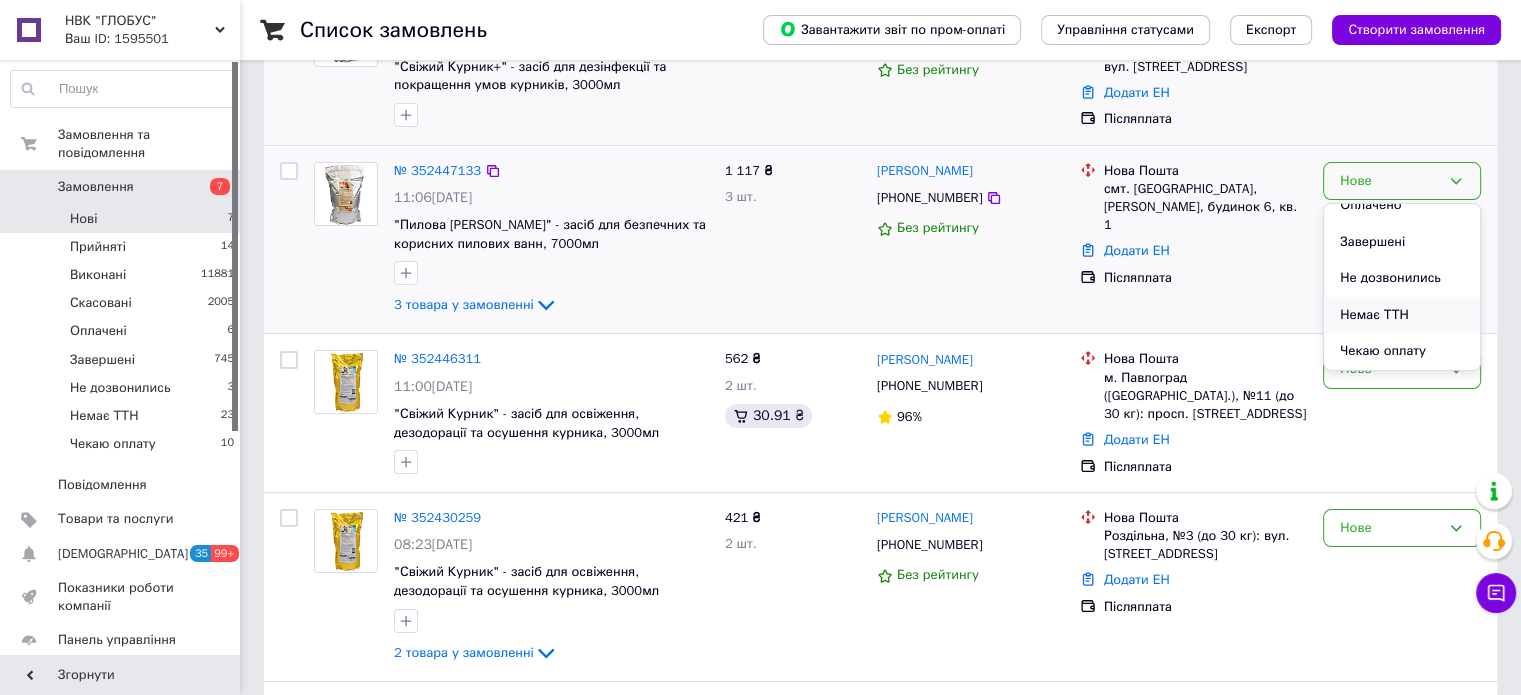 click on "Немає ТТН" at bounding box center (1402, 315) 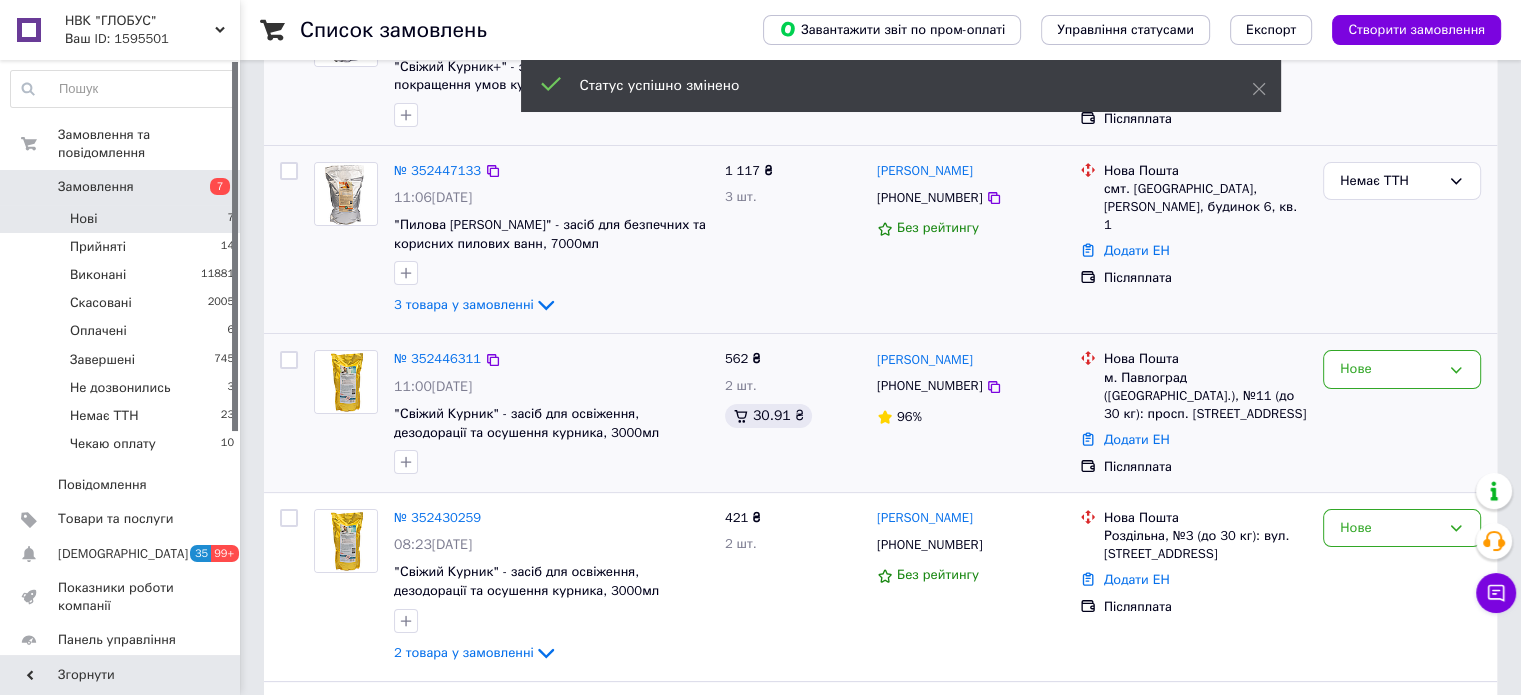 scroll, scrollTop: 400, scrollLeft: 0, axis: vertical 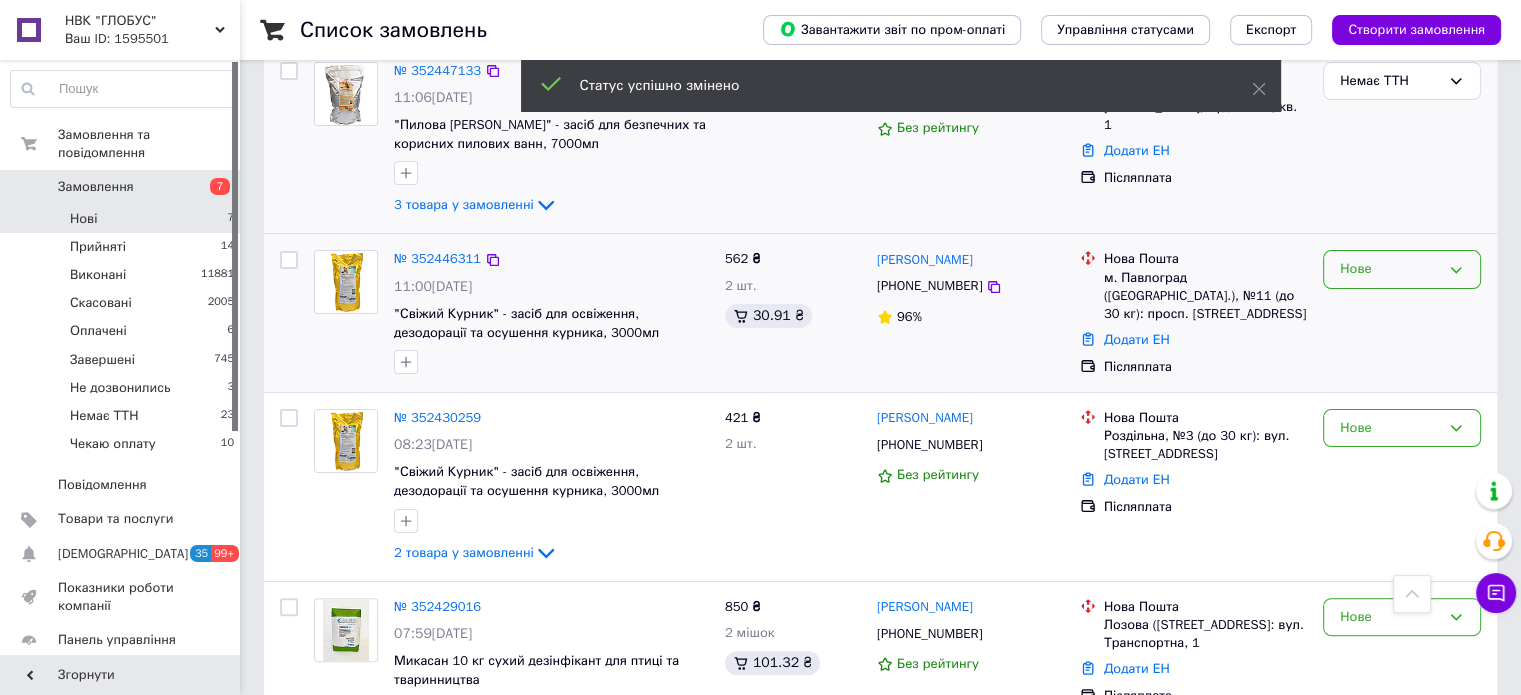 click on "Нове" at bounding box center (1402, 269) 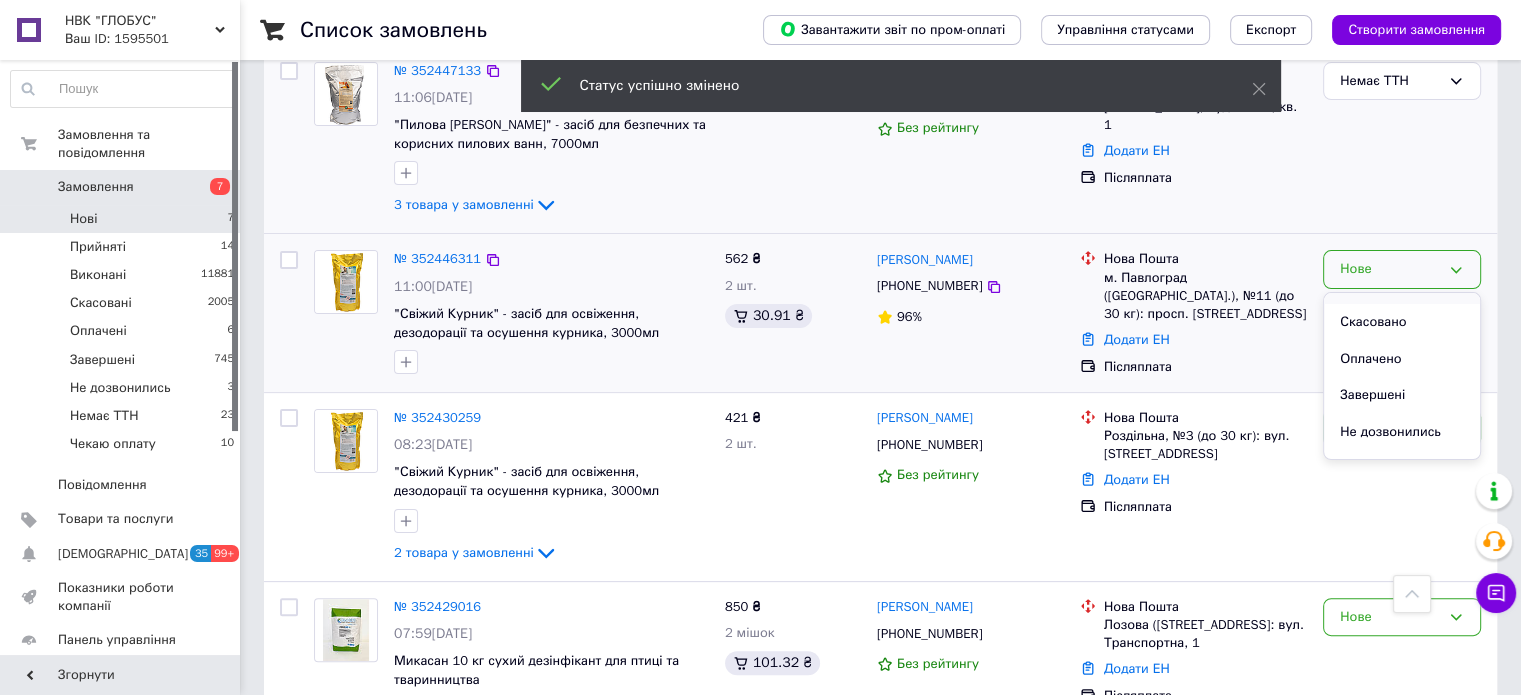 scroll, scrollTop: 127, scrollLeft: 0, axis: vertical 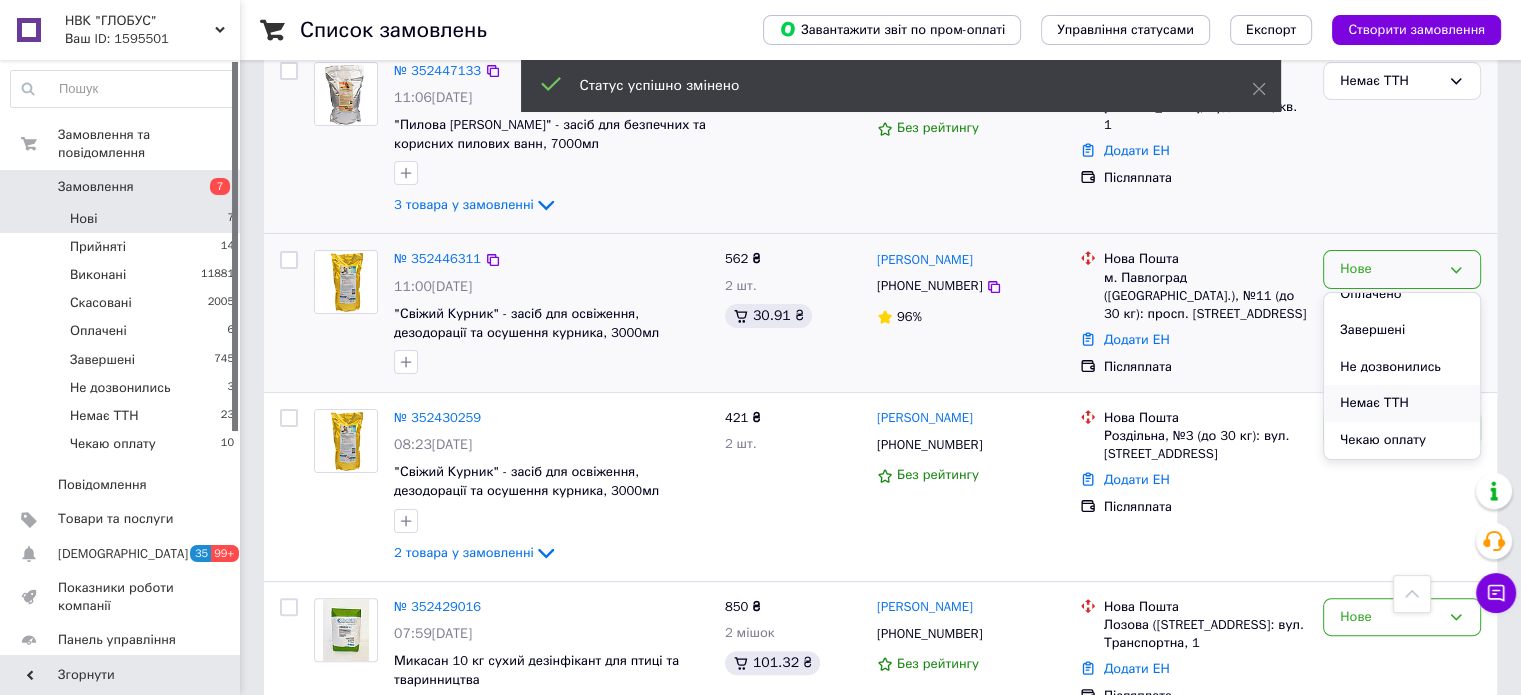 click on "Немає ТТН" at bounding box center (1402, 403) 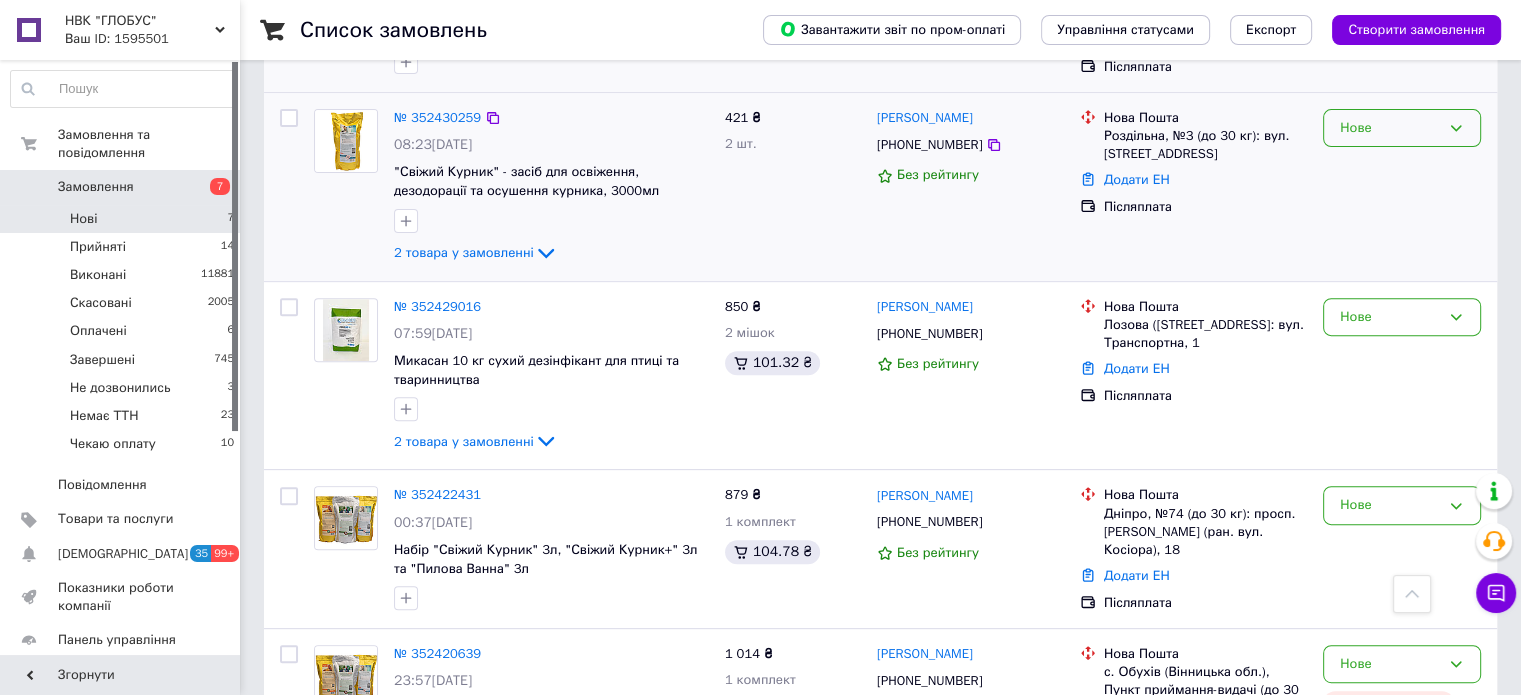 scroll, scrollTop: 600, scrollLeft: 0, axis: vertical 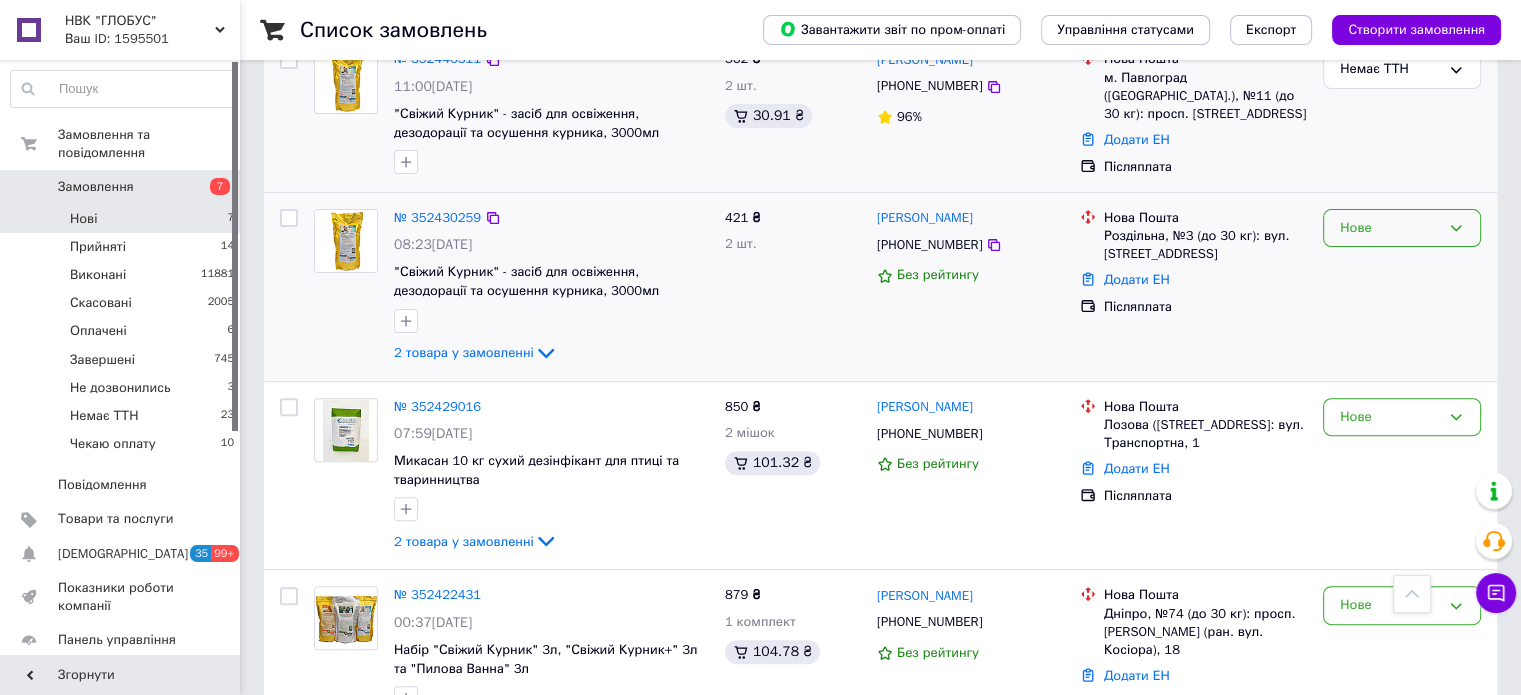 click on "Нове" at bounding box center (1402, 228) 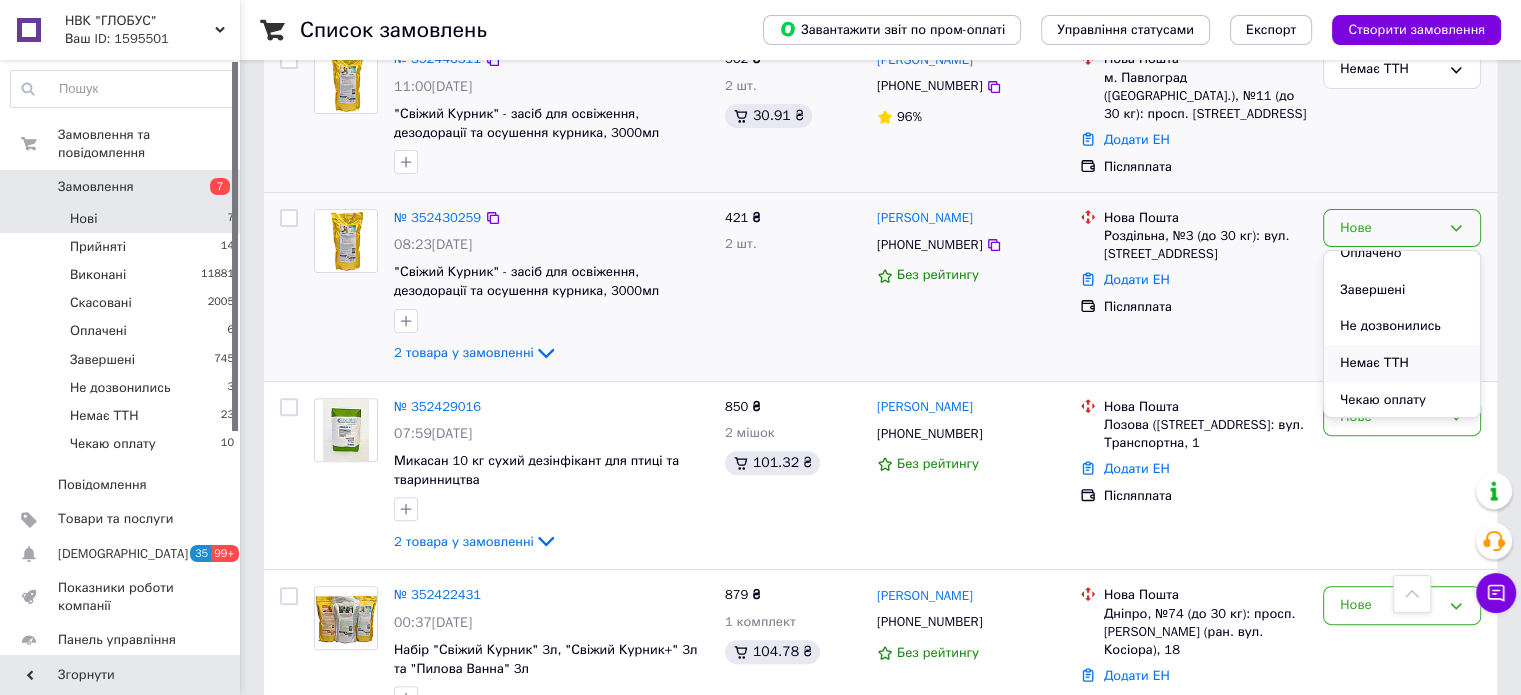 scroll, scrollTop: 127, scrollLeft: 0, axis: vertical 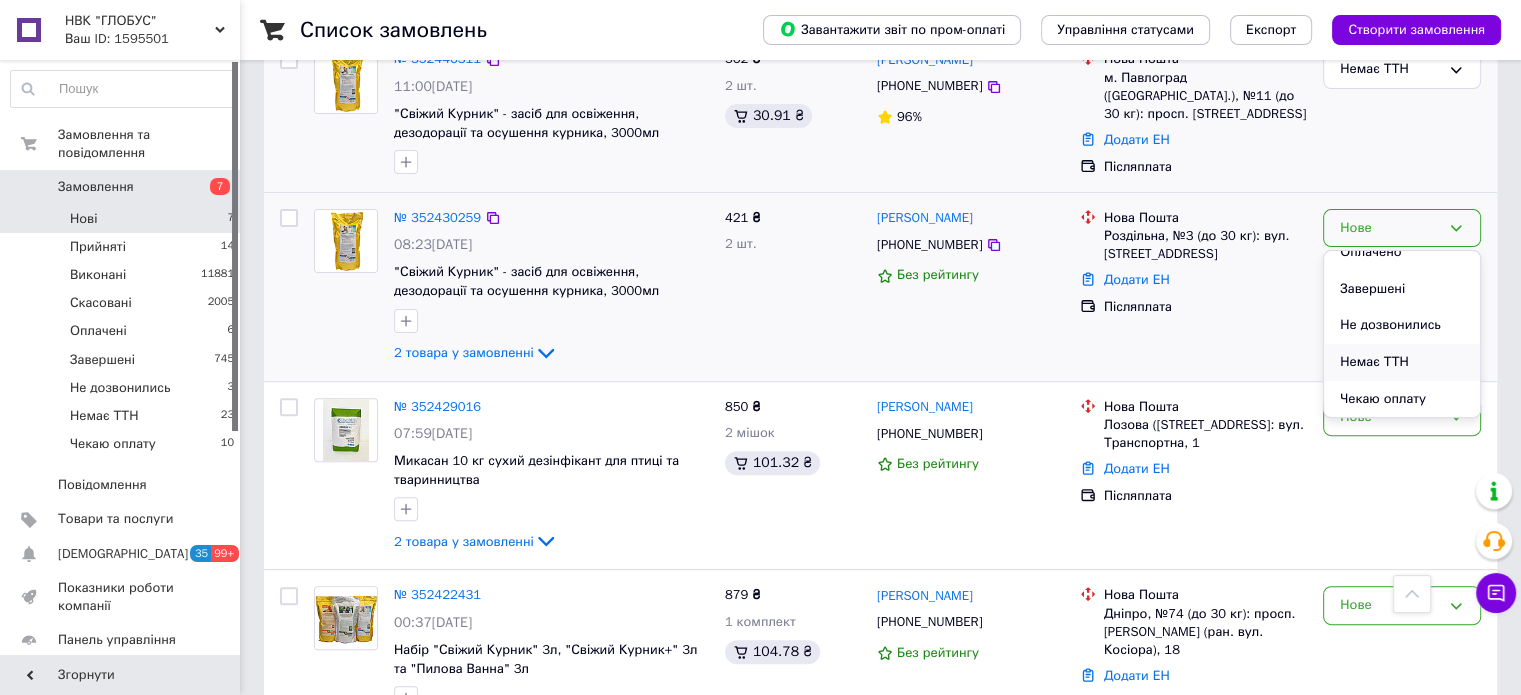 click on "Немає ТТН" at bounding box center (1402, 362) 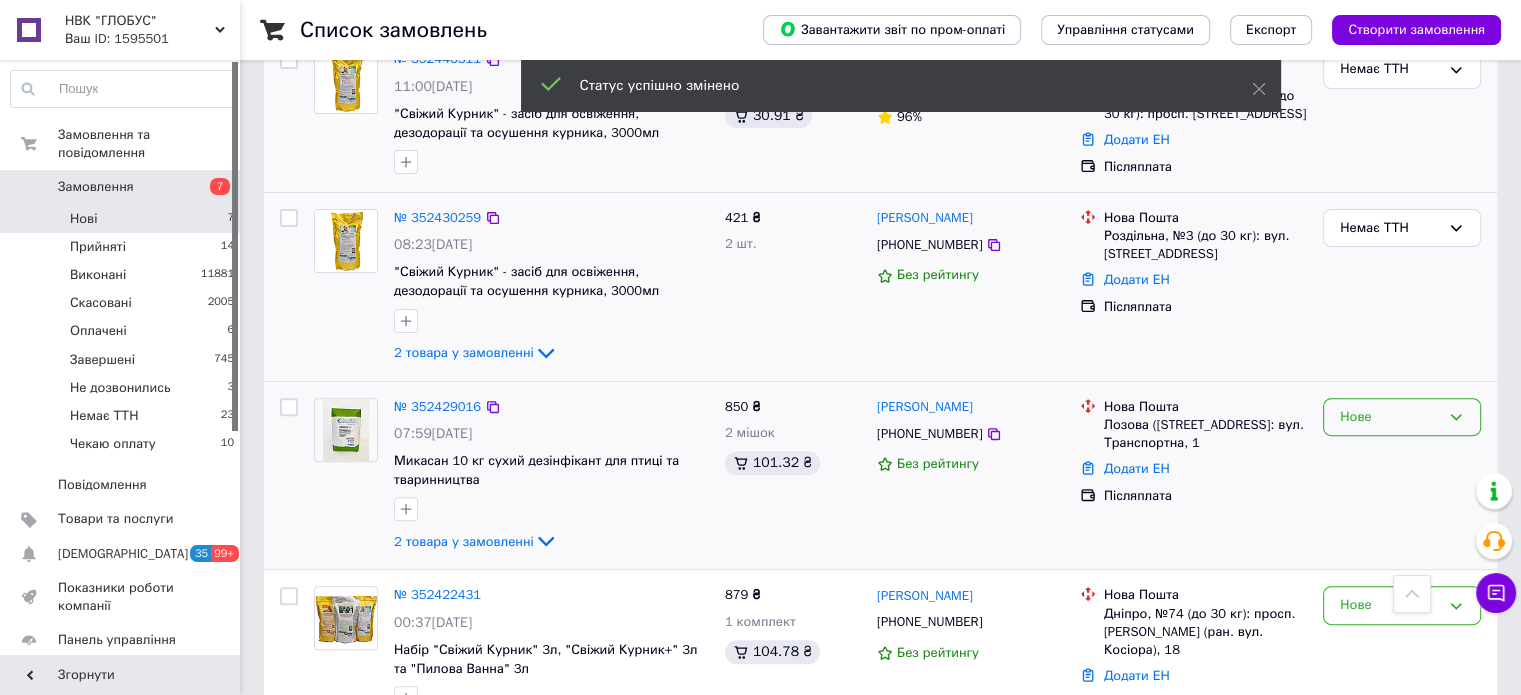 click on "Нове" at bounding box center (1402, 417) 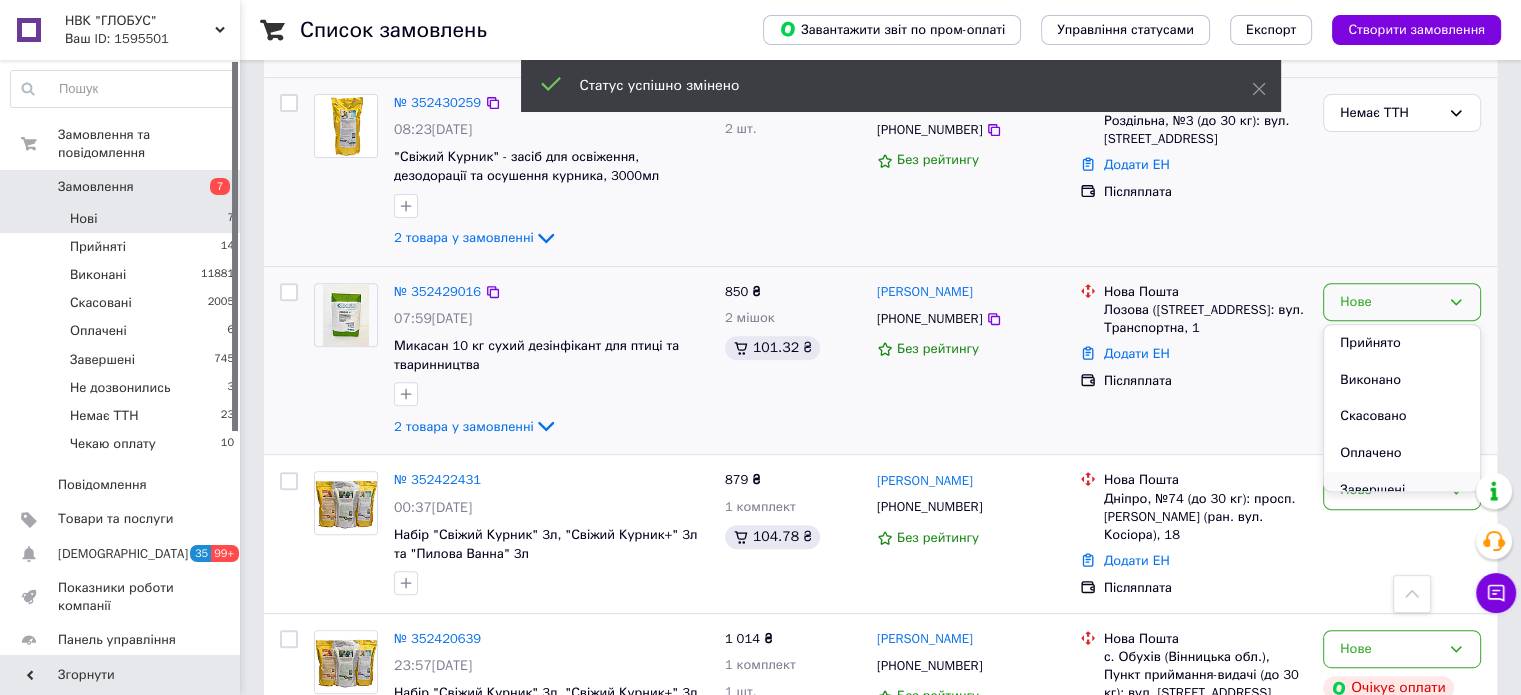 scroll, scrollTop: 800, scrollLeft: 0, axis: vertical 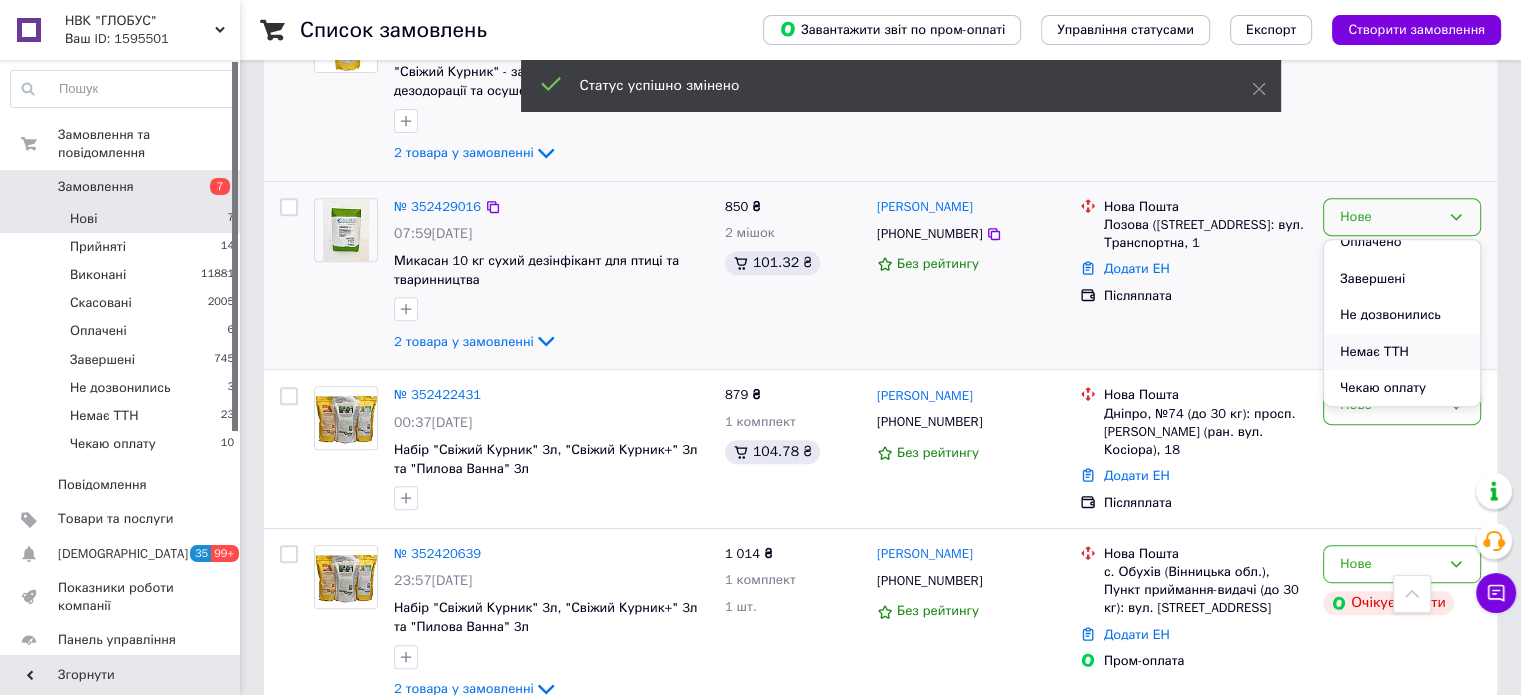 click on "Немає ТТН" at bounding box center (1402, 352) 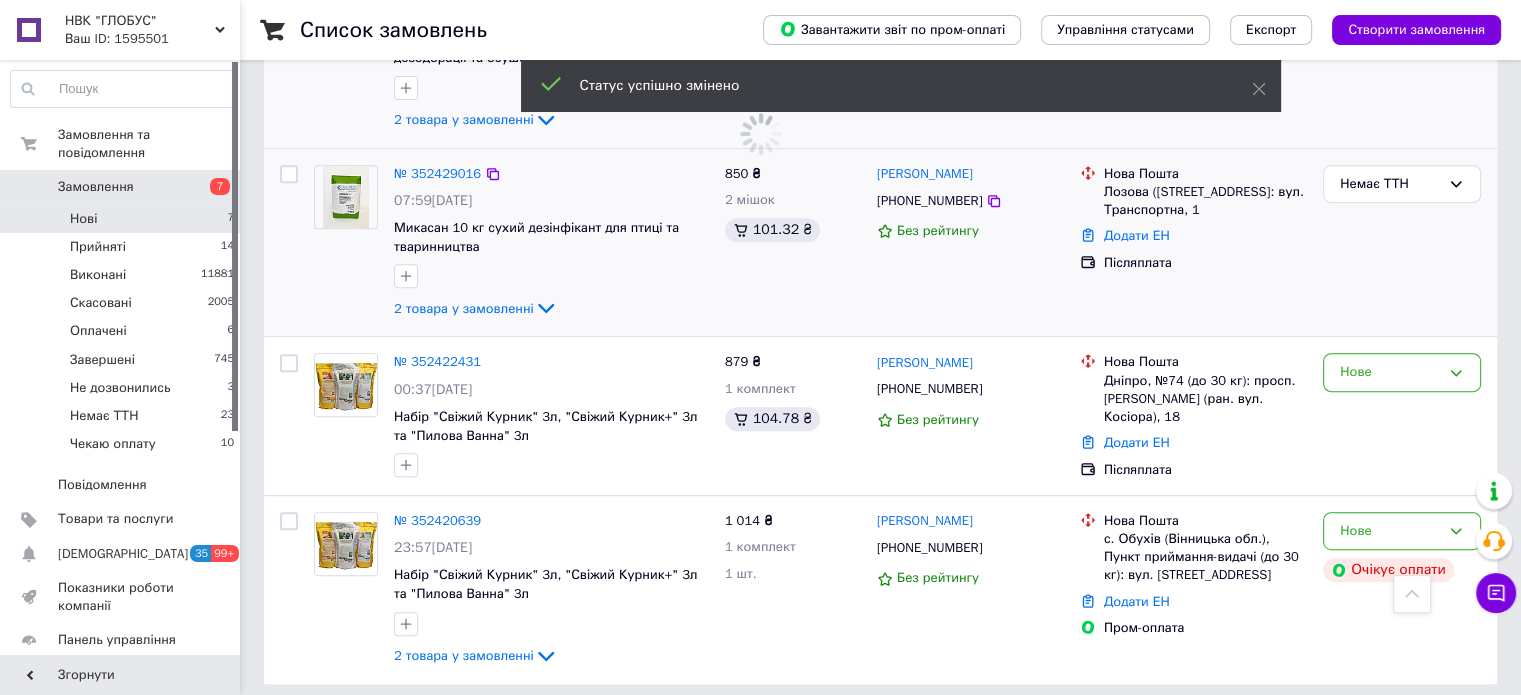 scroll, scrollTop: 843, scrollLeft: 0, axis: vertical 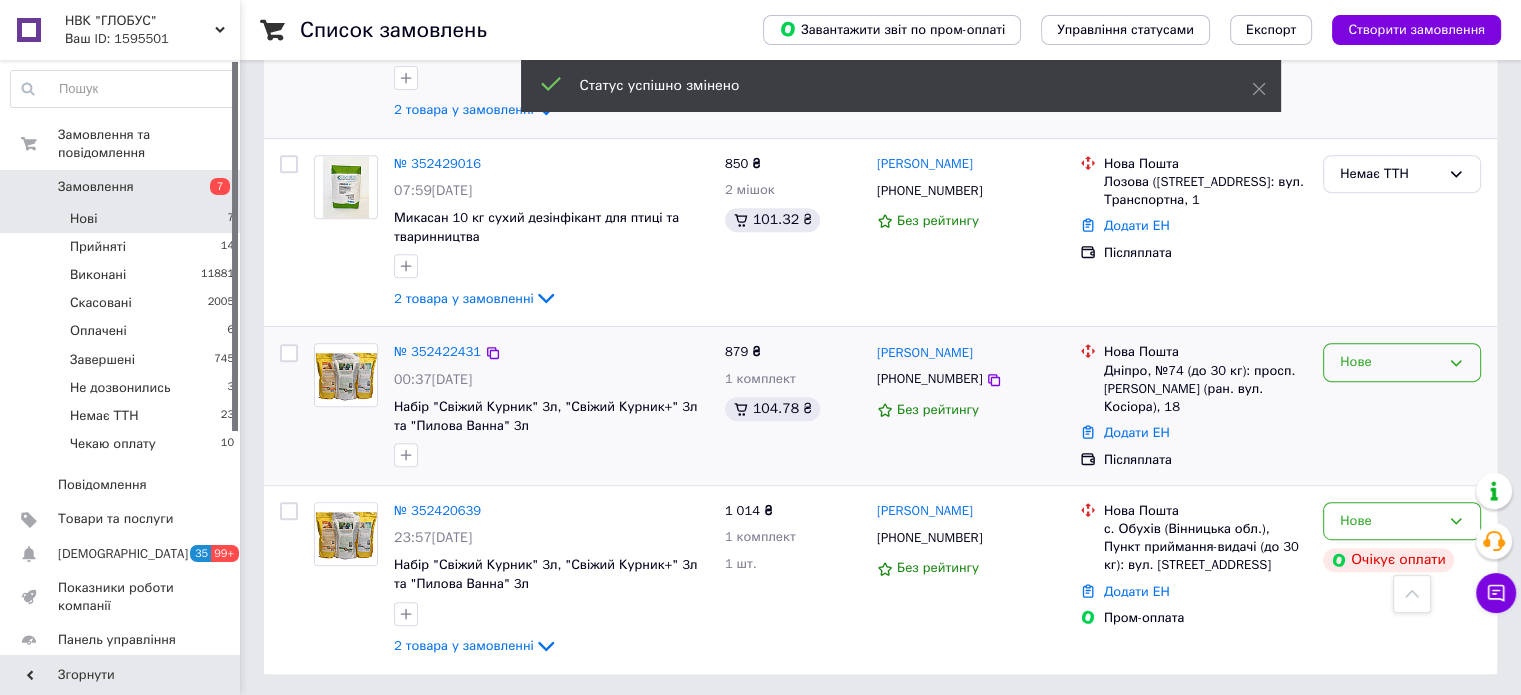click on "Нове" at bounding box center [1402, 362] 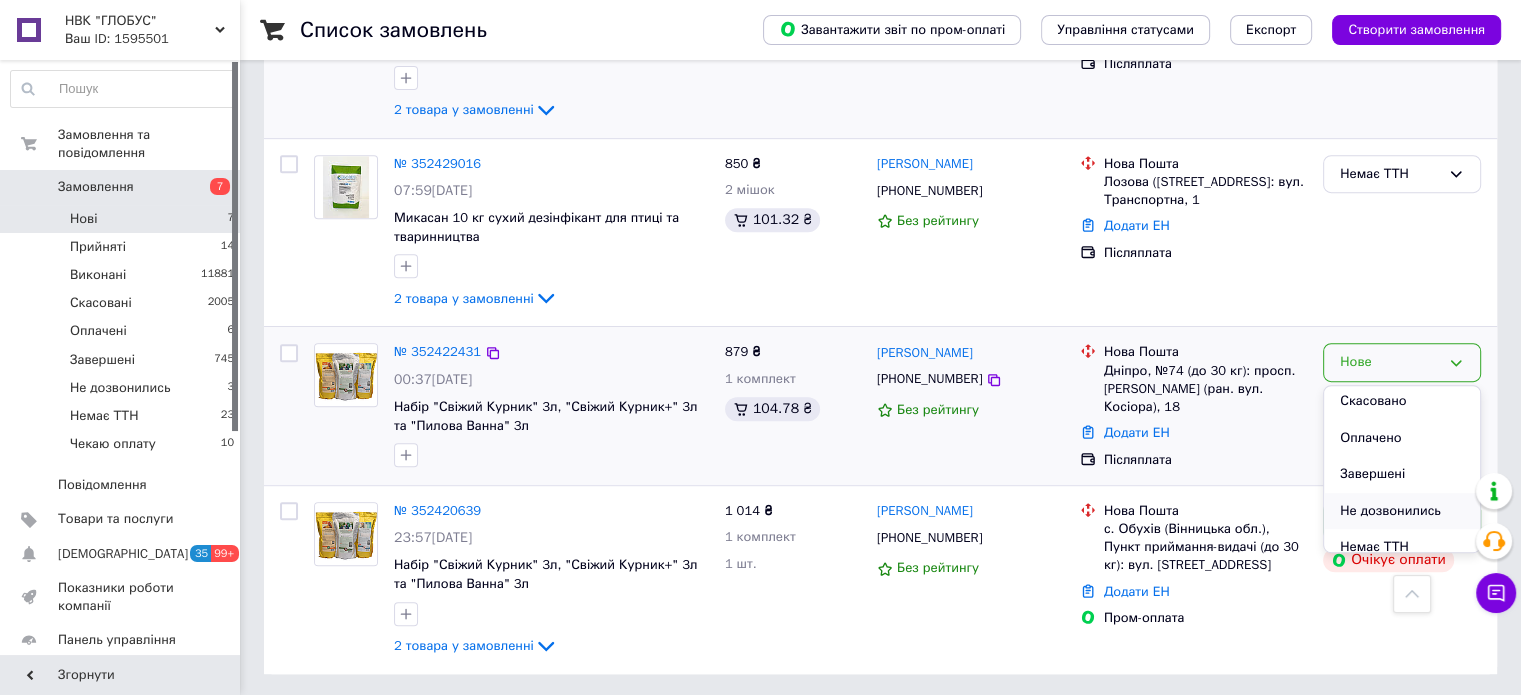 scroll, scrollTop: 127, scrollLeft: 0, axis: vertical 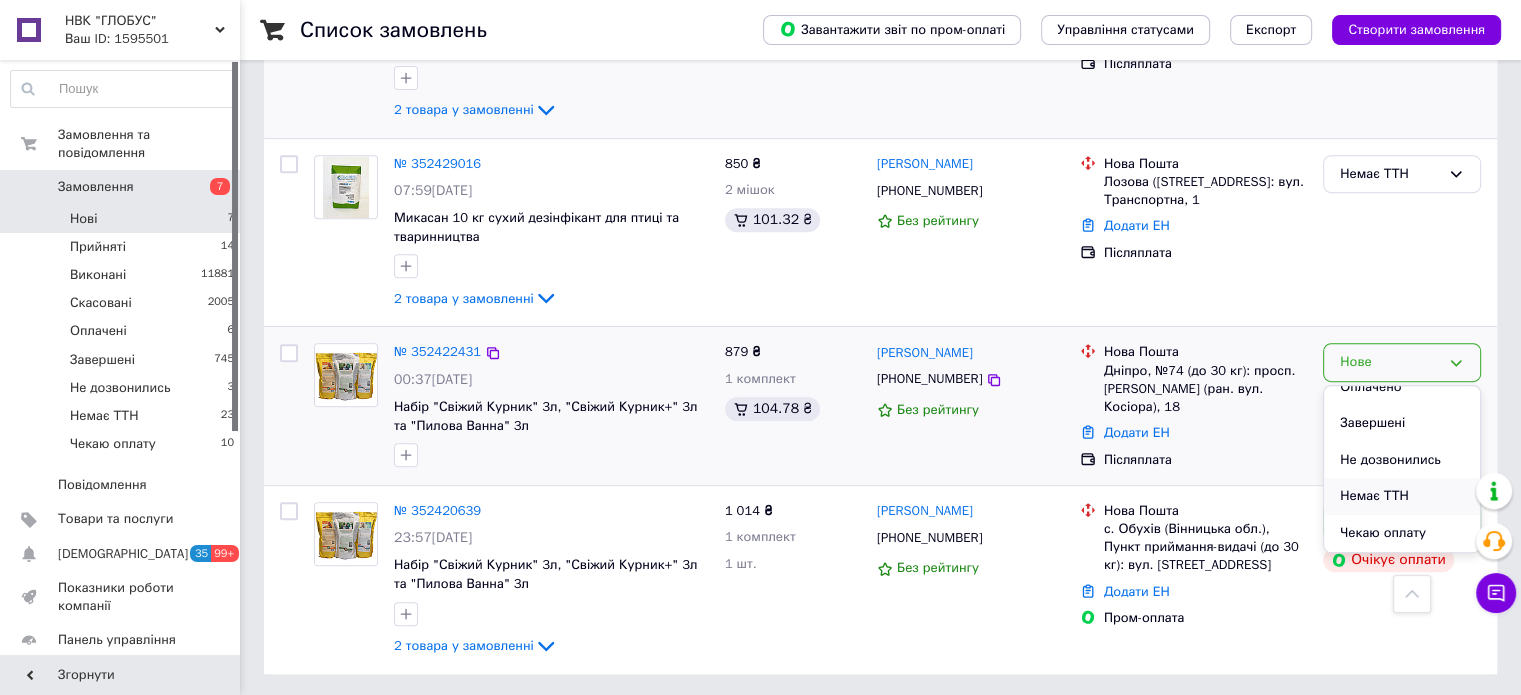 click on "Немає ТТН" at bounding box center [1402, 496] 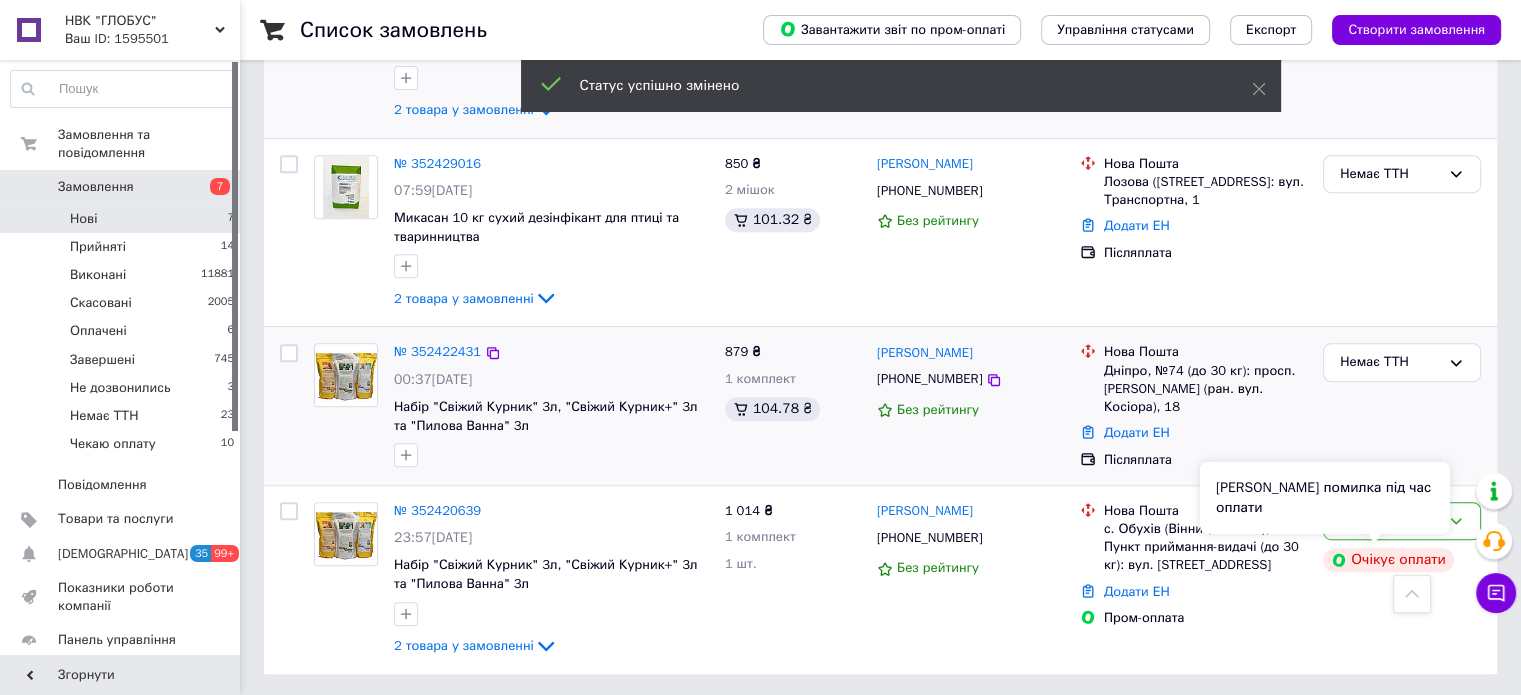 click on "Сталася помилка під час оплати" at bounding box center [1325, 498] 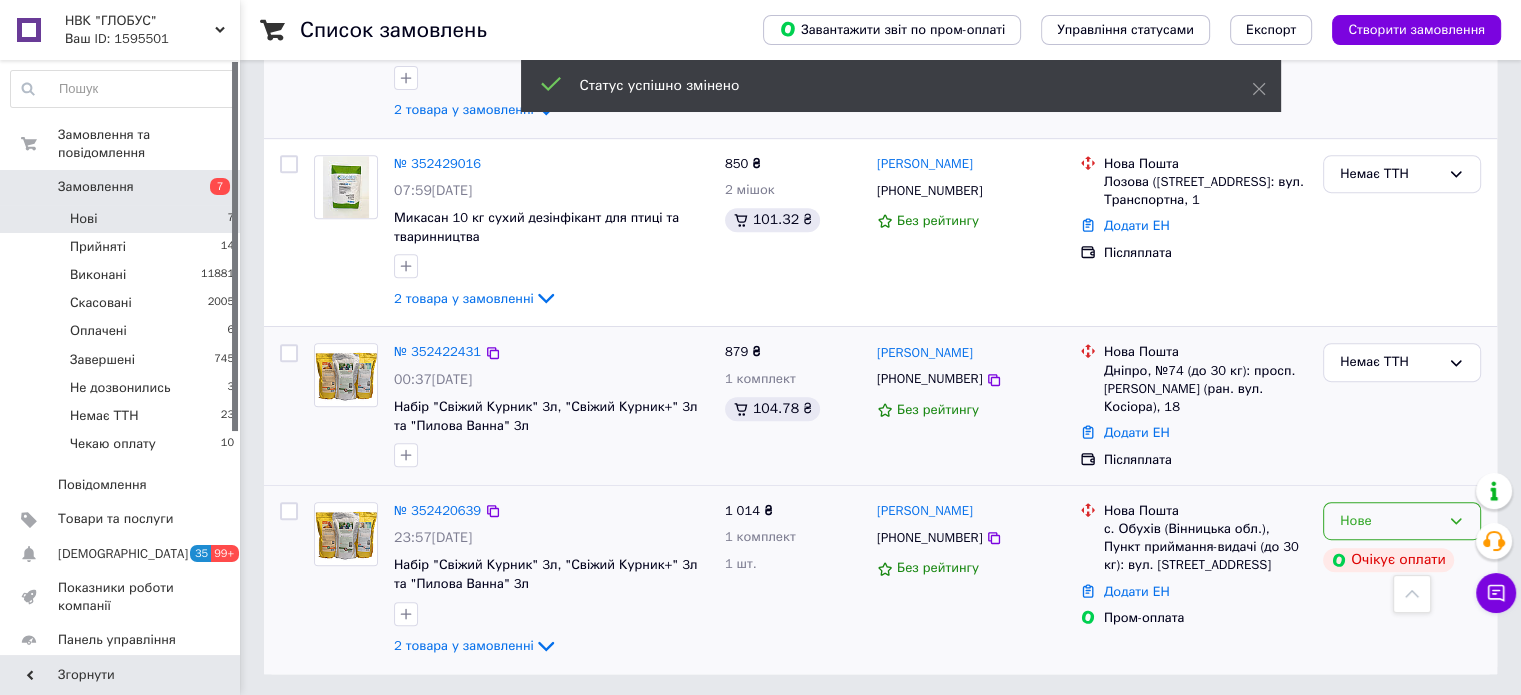click 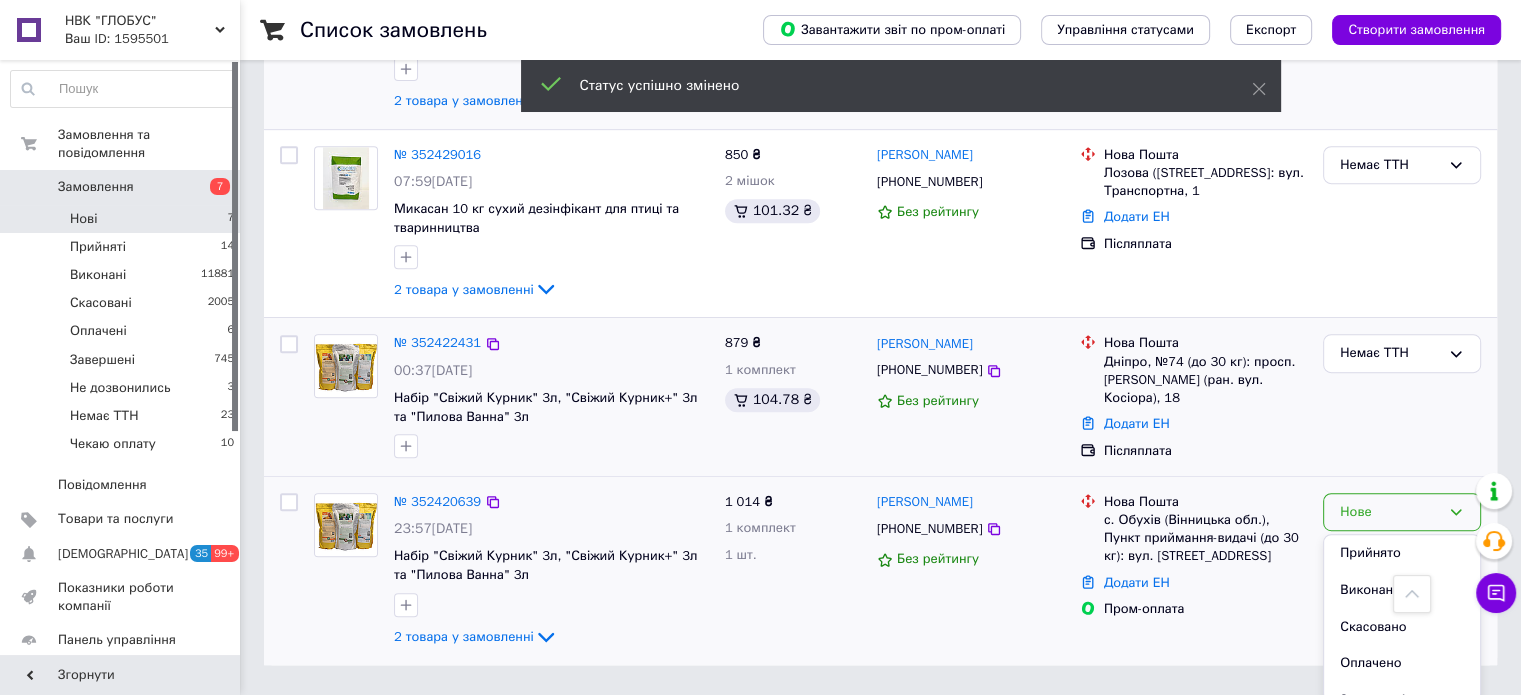 scroll, scrollTop: 856, scrollLeft: 0, axis: vertical 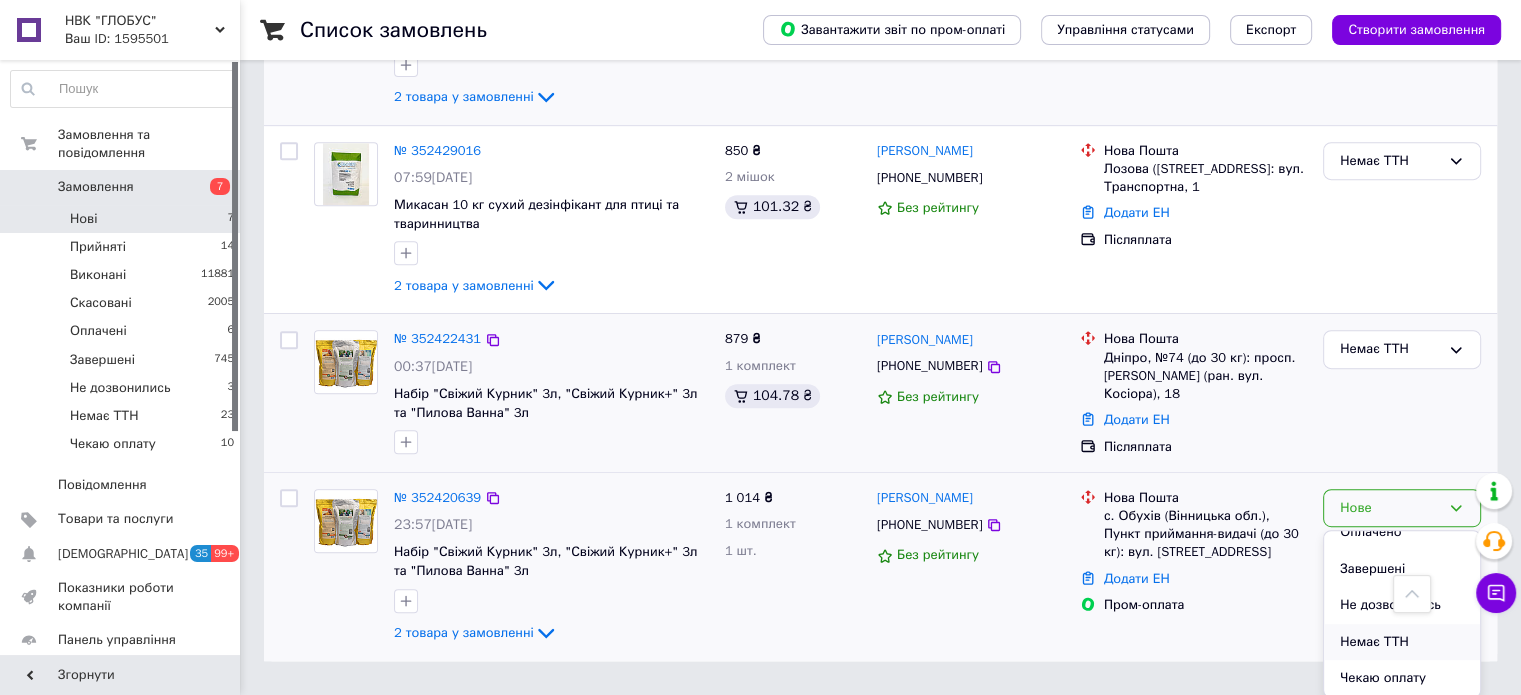 click on "Немає ТТН" at bounding box center (1402, 642) 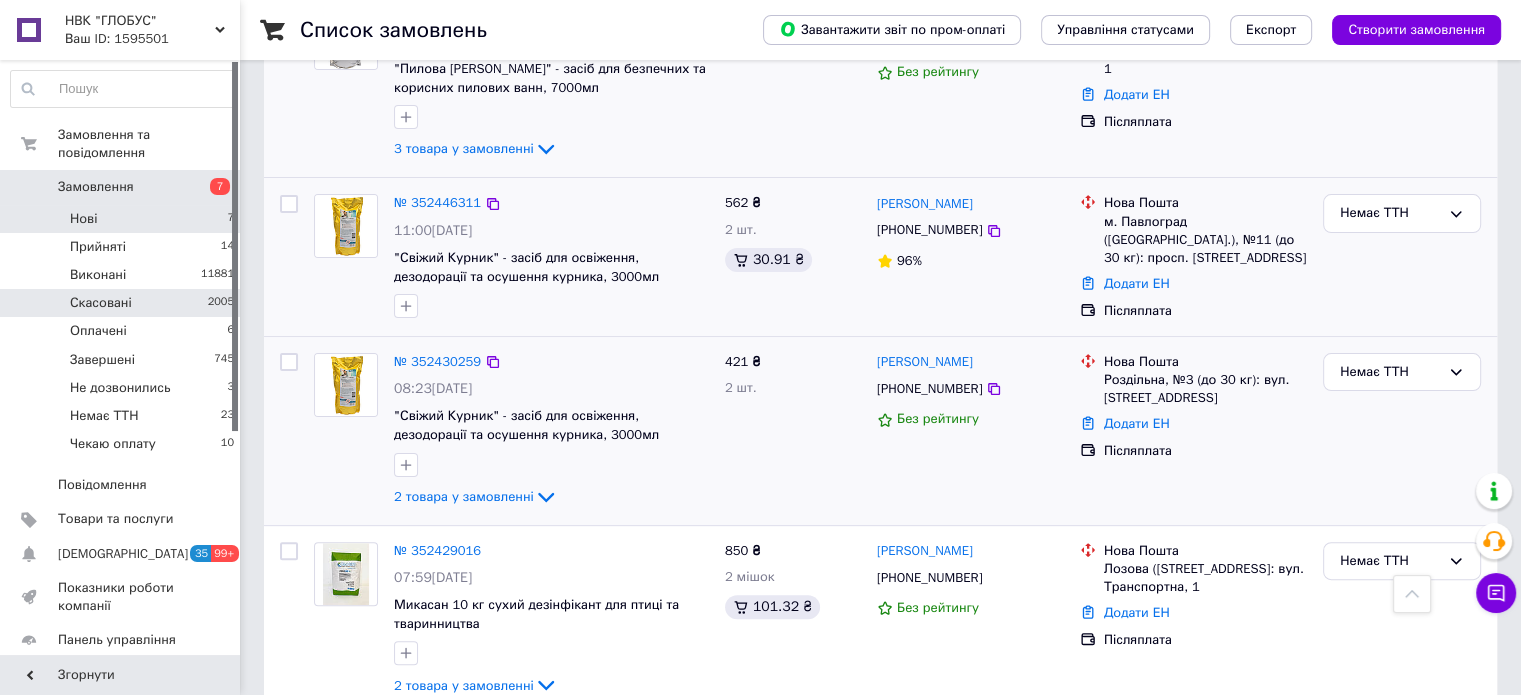 scroll, scrollTop: 443, scrollLeft: 0, axis: vertical 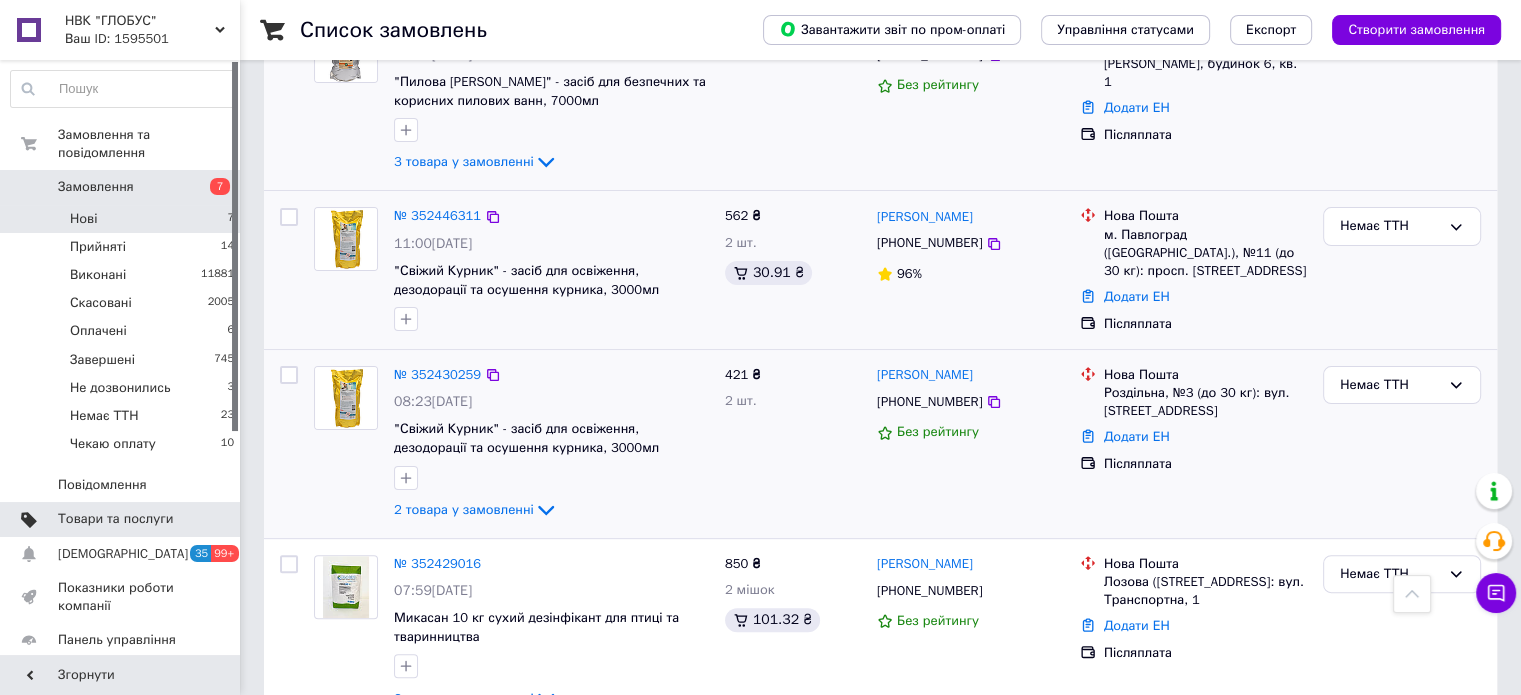click on "Товари та послуги" at bounding box center (115, 519) 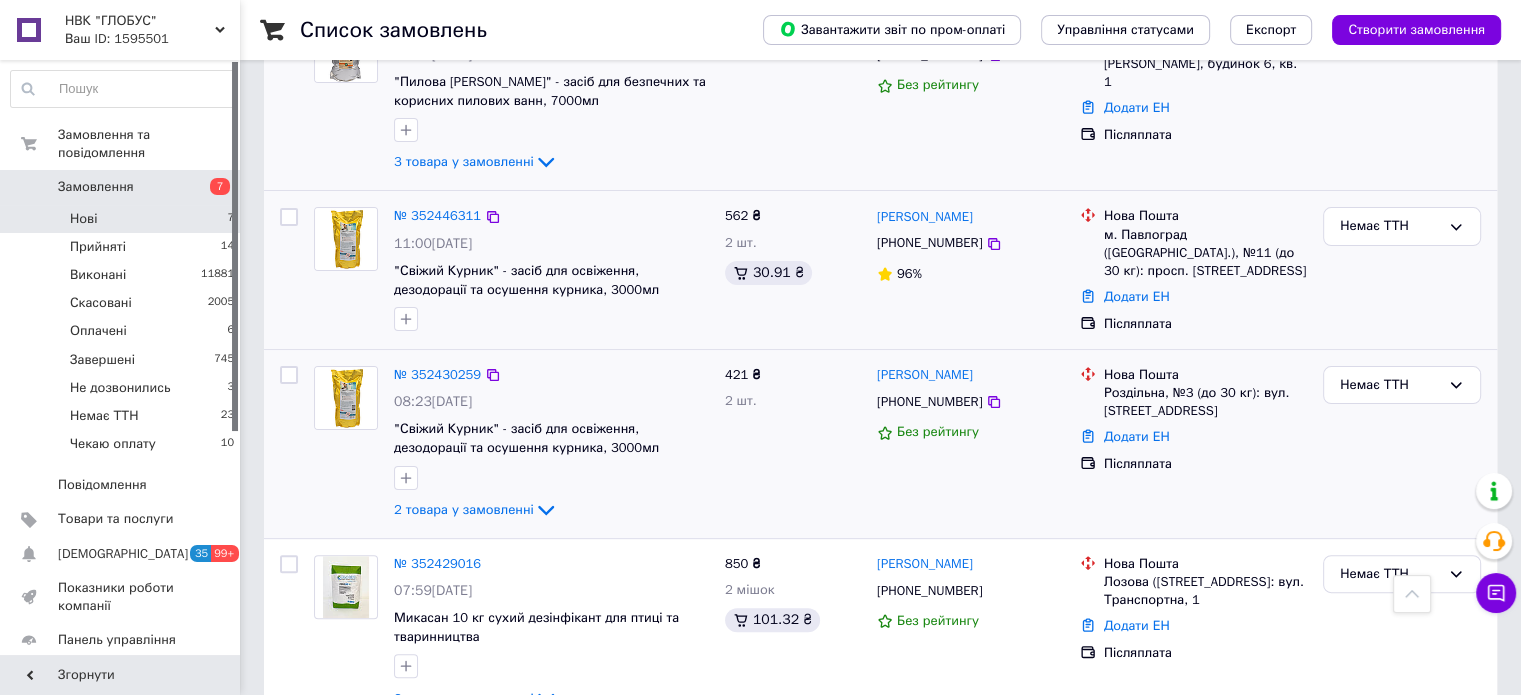 scroll, scrollTop: 0, scrollLeft: 0, axis: both 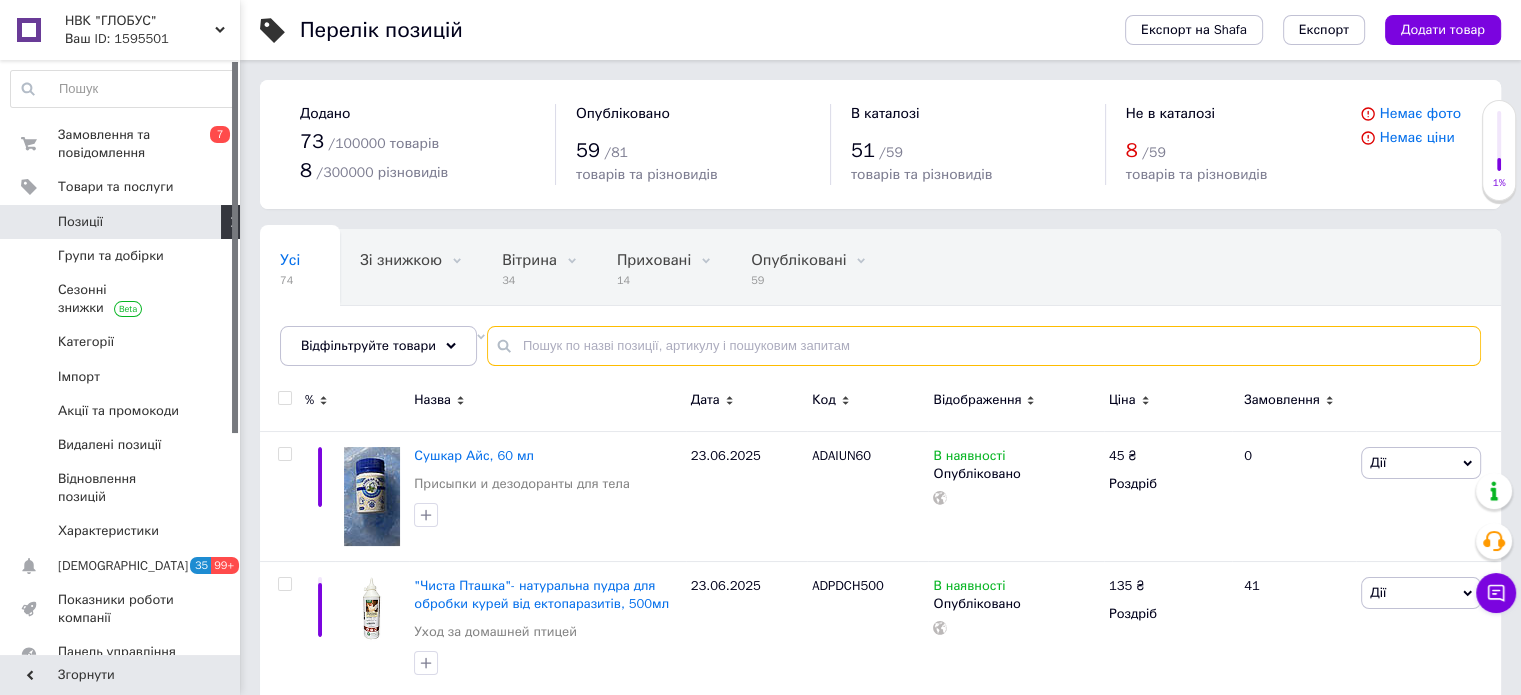 click at bounding box center (984, 346) 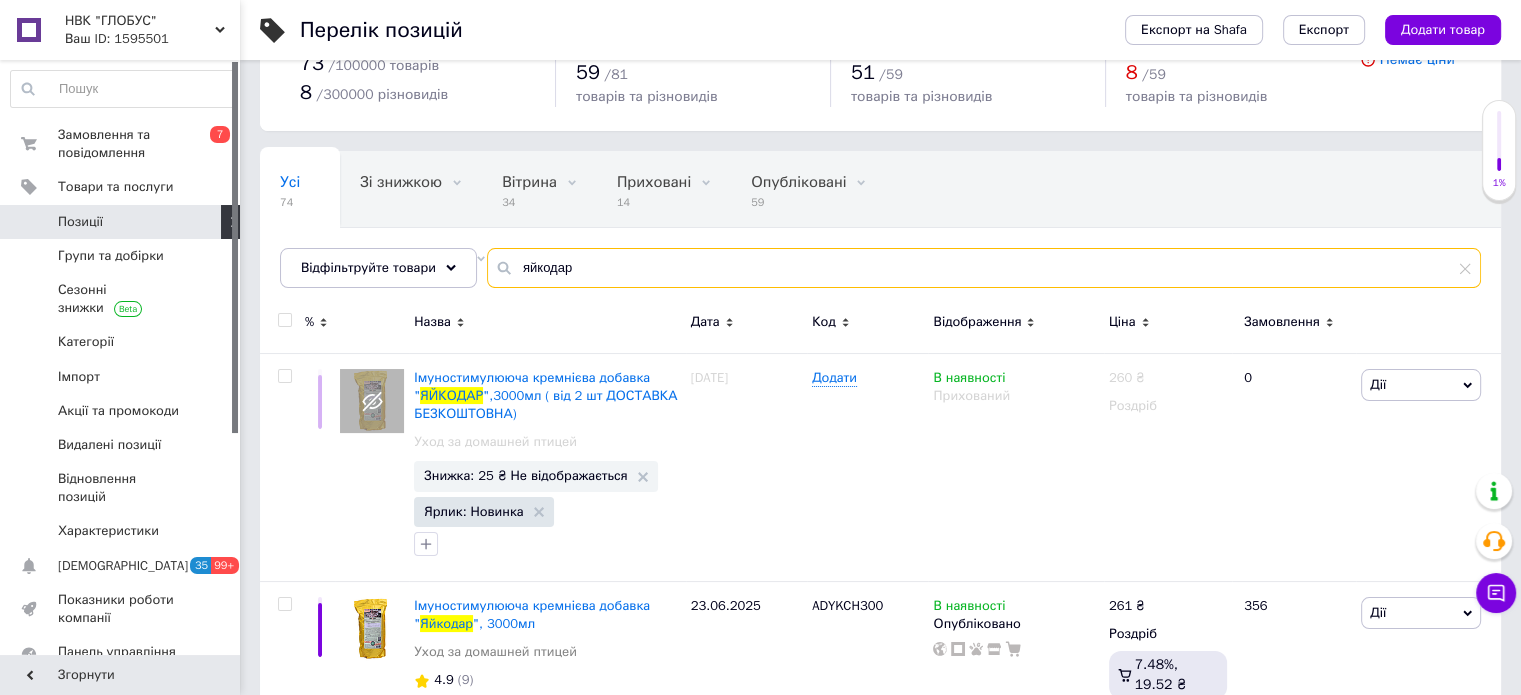 scroll, scrollTop: 148, scrollLeft: 0, axis: vertical 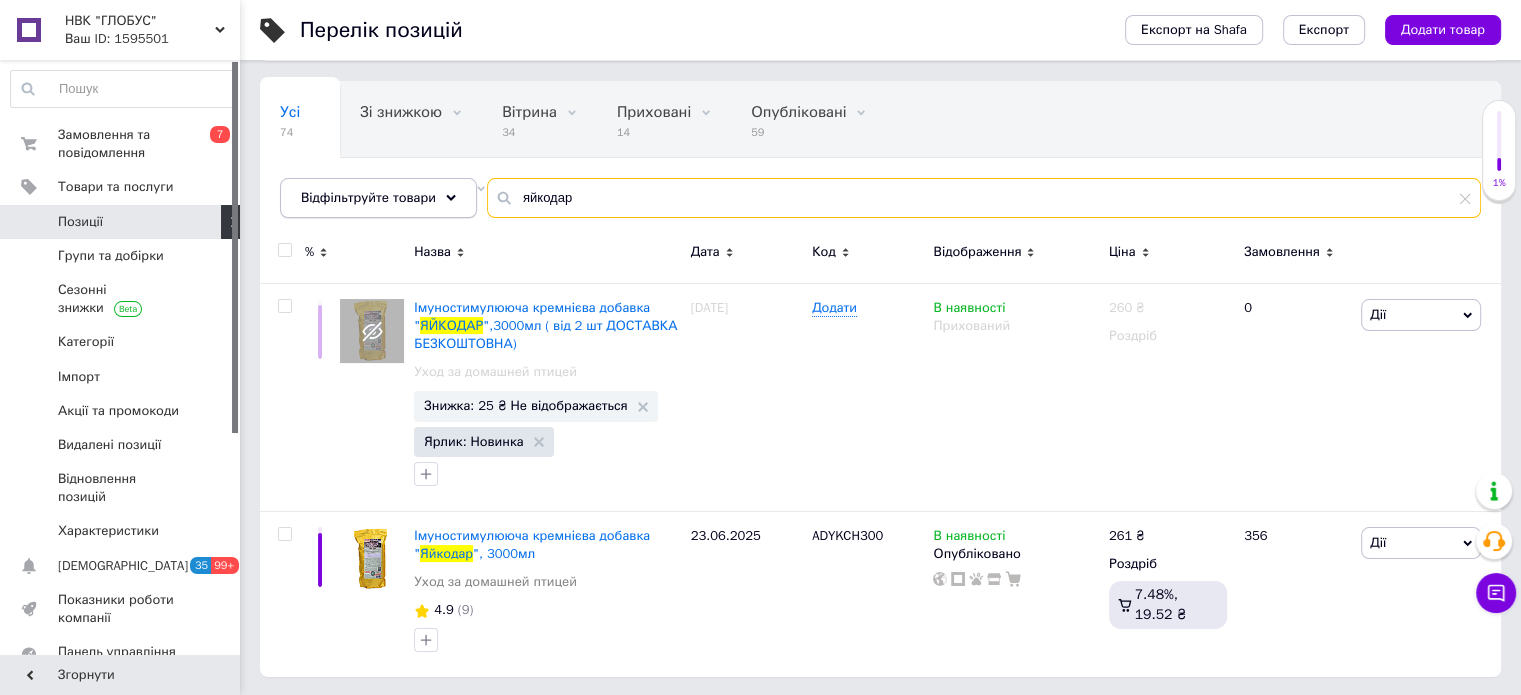 drag, startPoint x: 524, startPoint y: 203, endPoint x: 400, endPoint y: 187, distance: 125.028 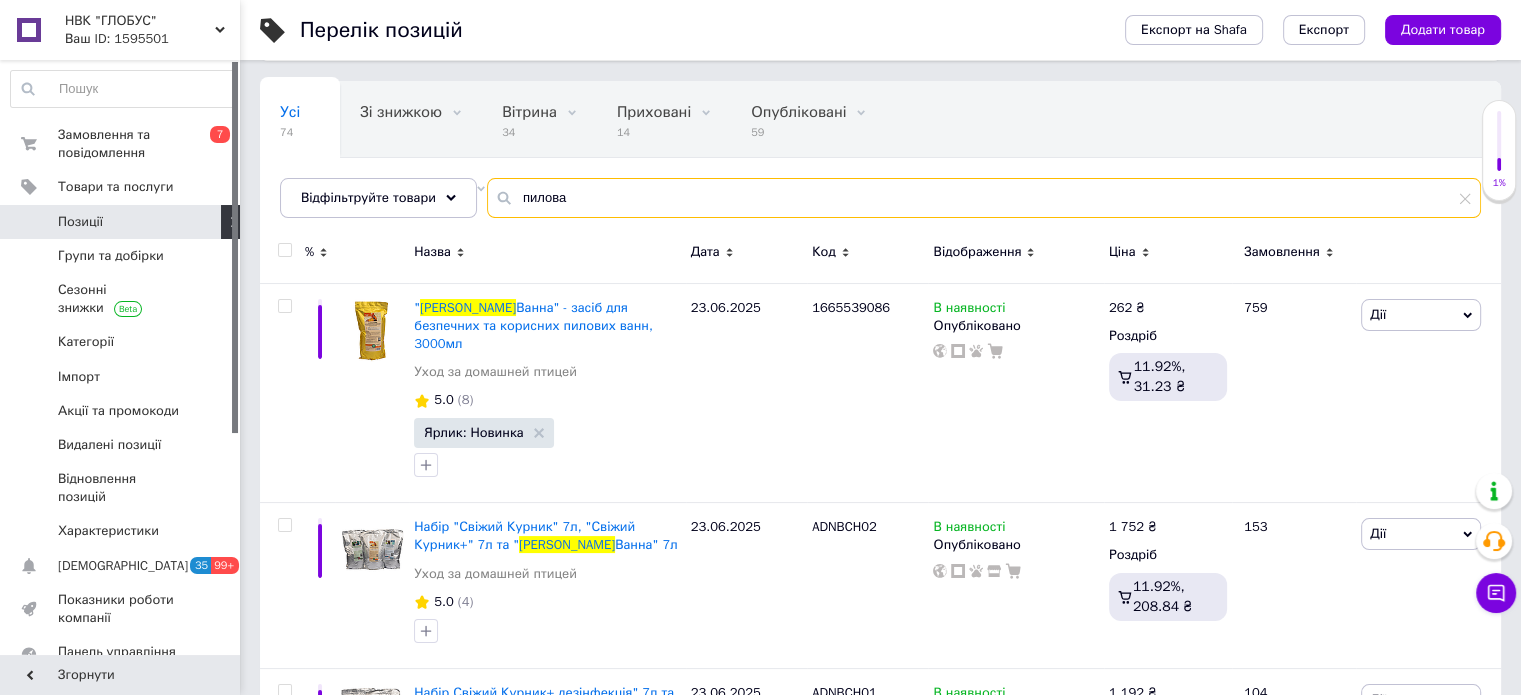 type on "пилова" 